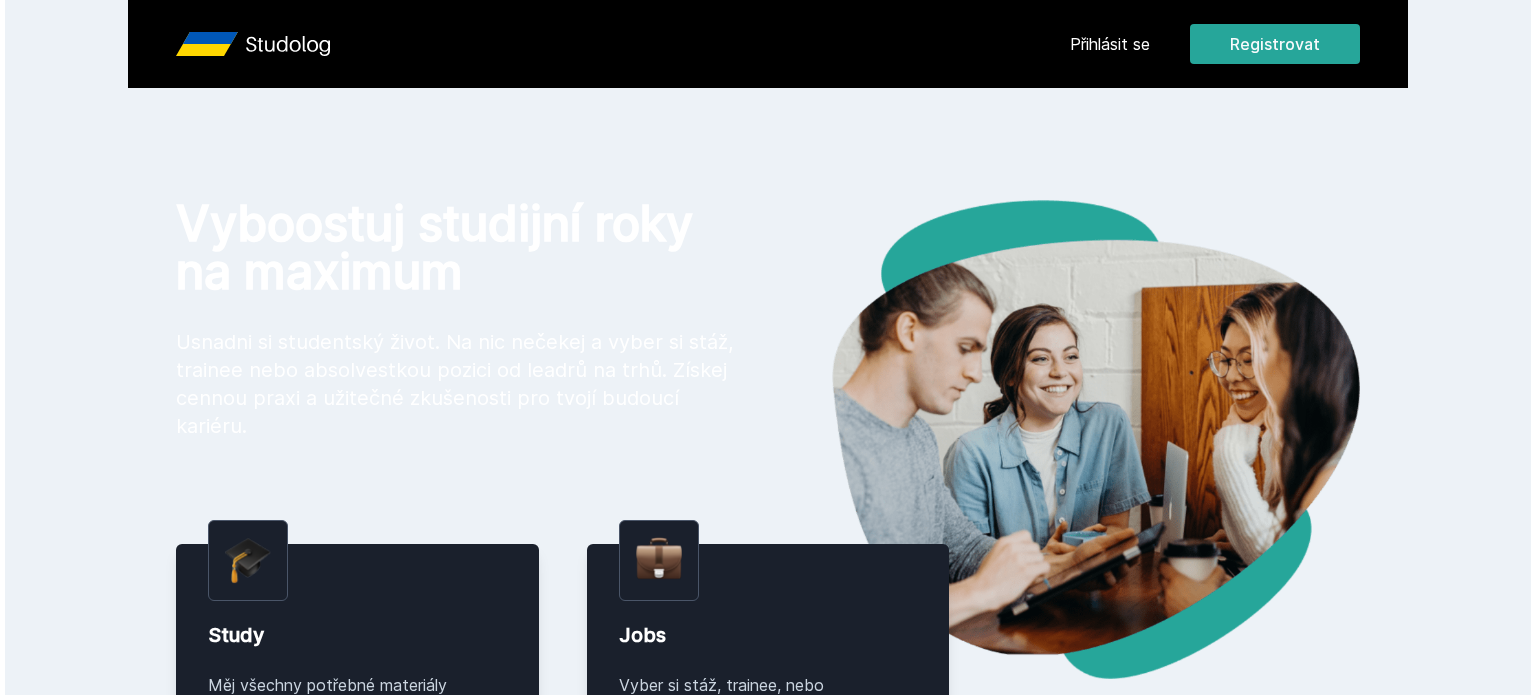 scroll, scrollTop: 0, scrollLeft: 0, axis: both 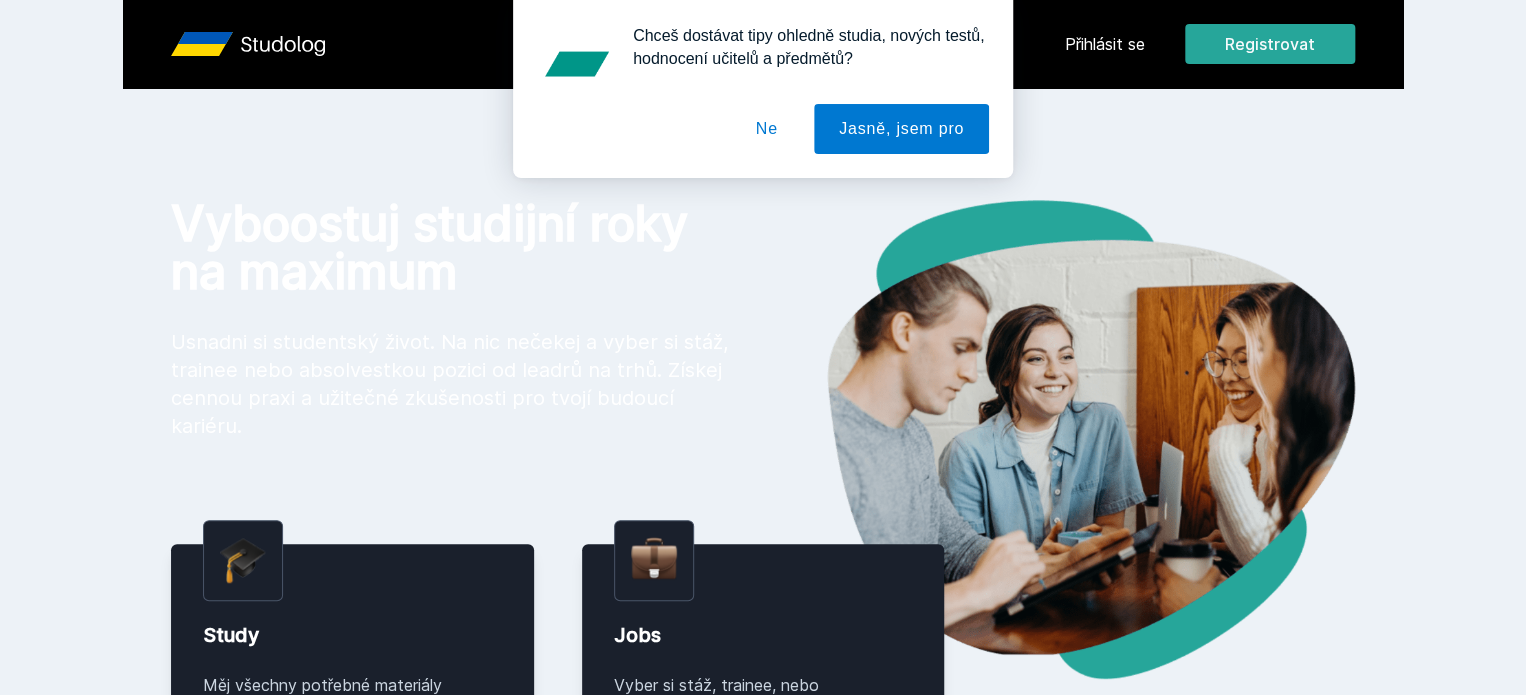click on "Chceš dostávat tipy ohledně studia, nových testů, hodnocení učitelů a předmětů? Jasně, jsem pro Ne" at bounding box center (763, 89) 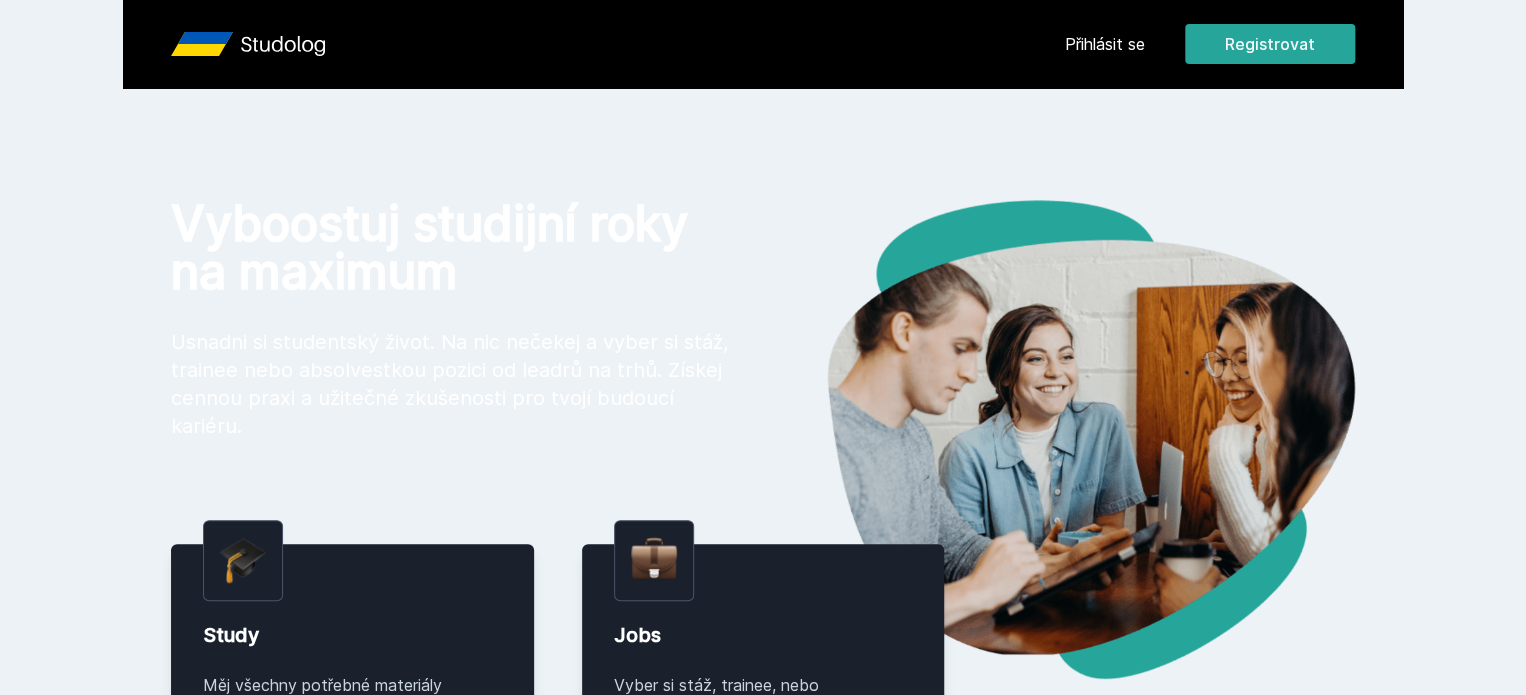 click on "Přihlásit se" at bounding box center (1105, 44) 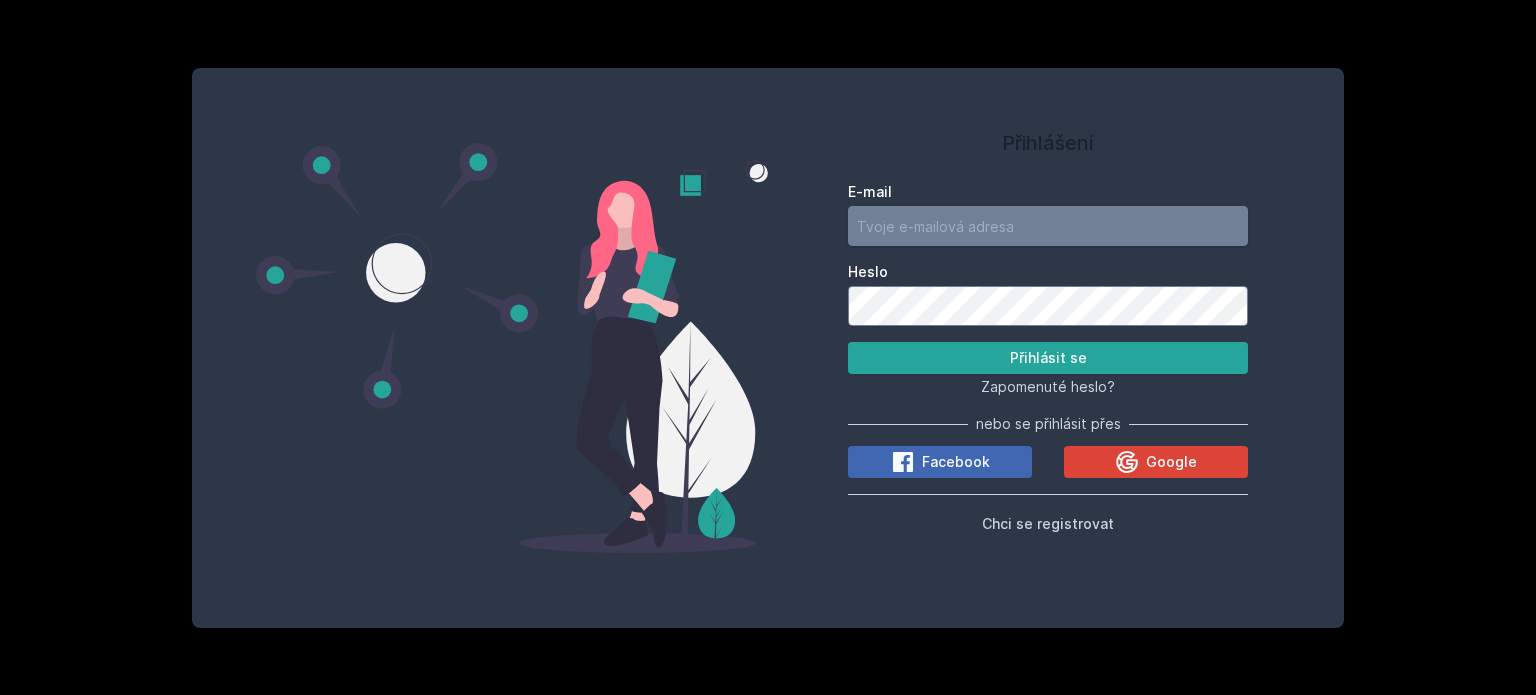 type on "[EMAIL]" 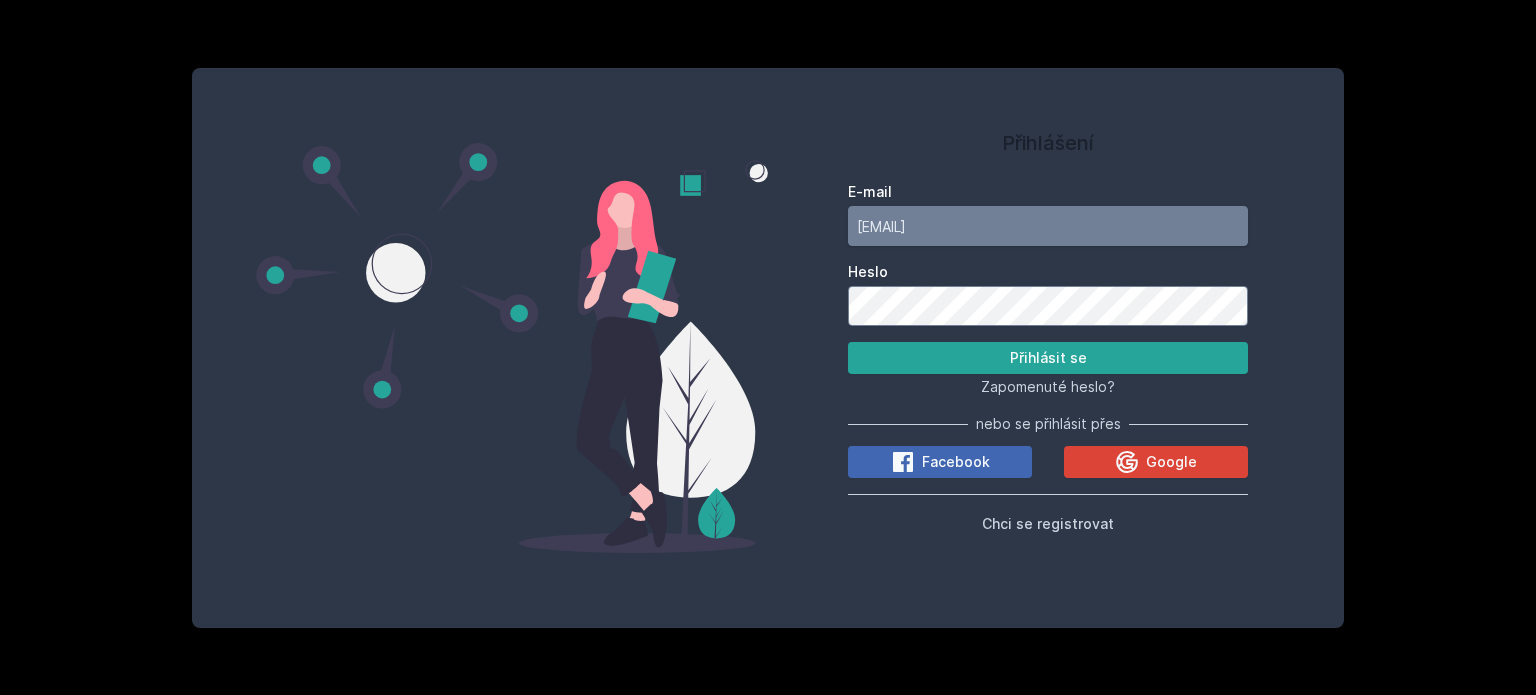 click on "[EMAIL]" at bounding box center [1048, 226] 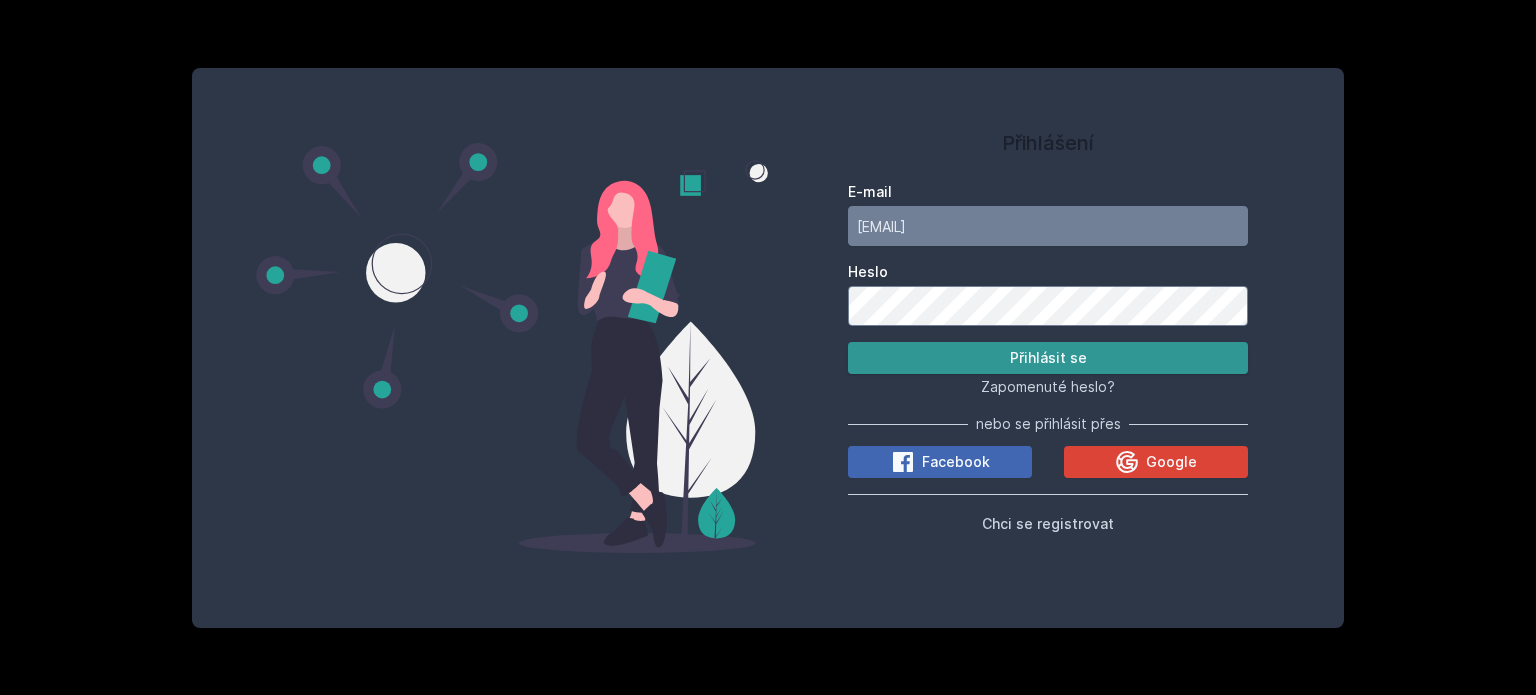 click on "Přihlásit se" at bounding box center (1048, 358) 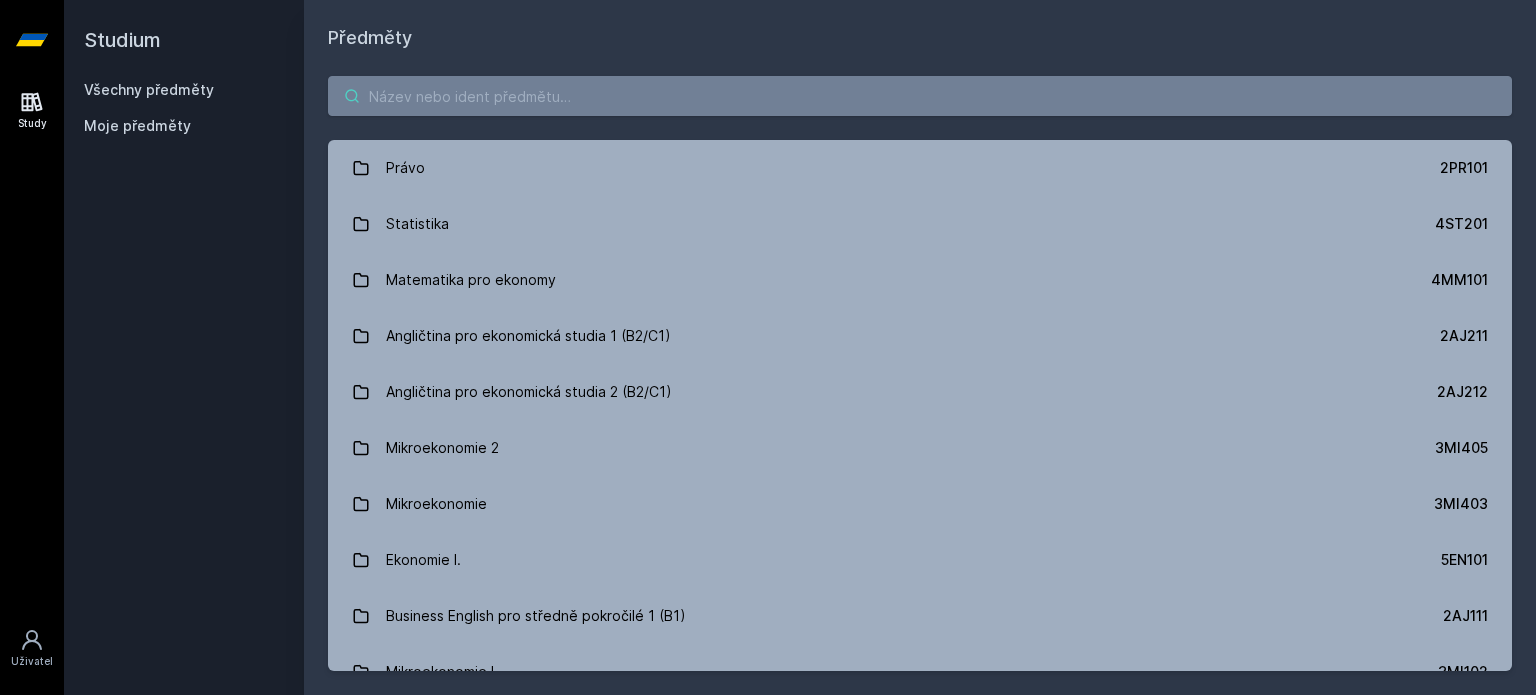 click at bounding box center [920, 96] 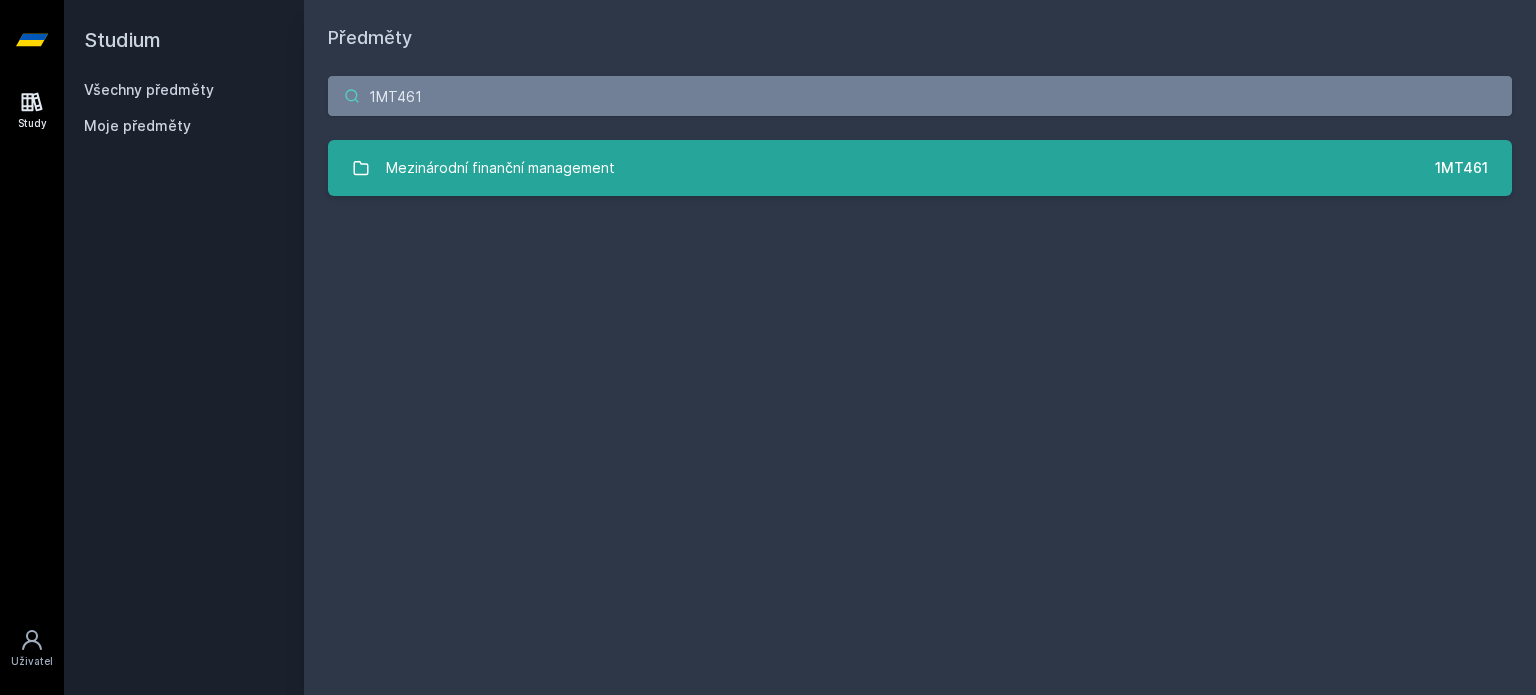 type on "1MT461" 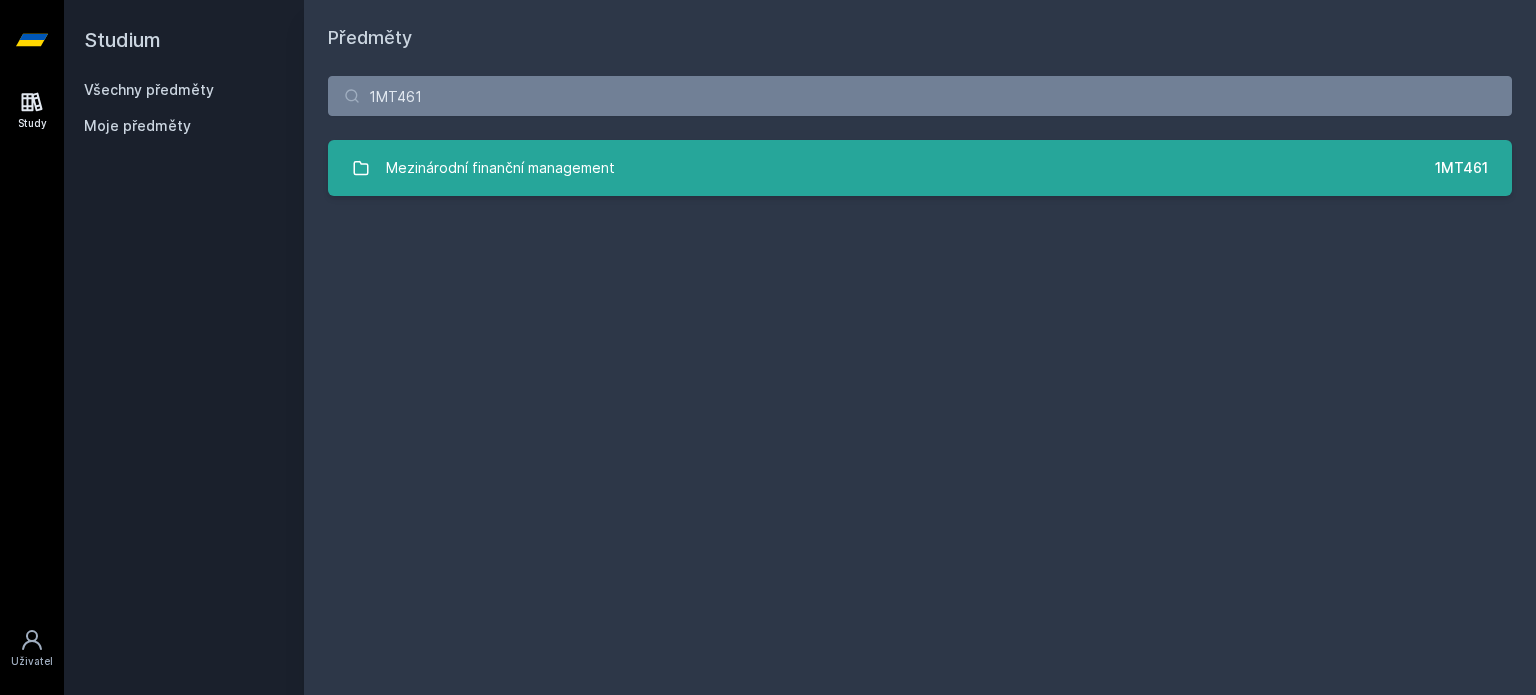 click on "Mezinárodní finanční management" at bounding box center (500, 168) 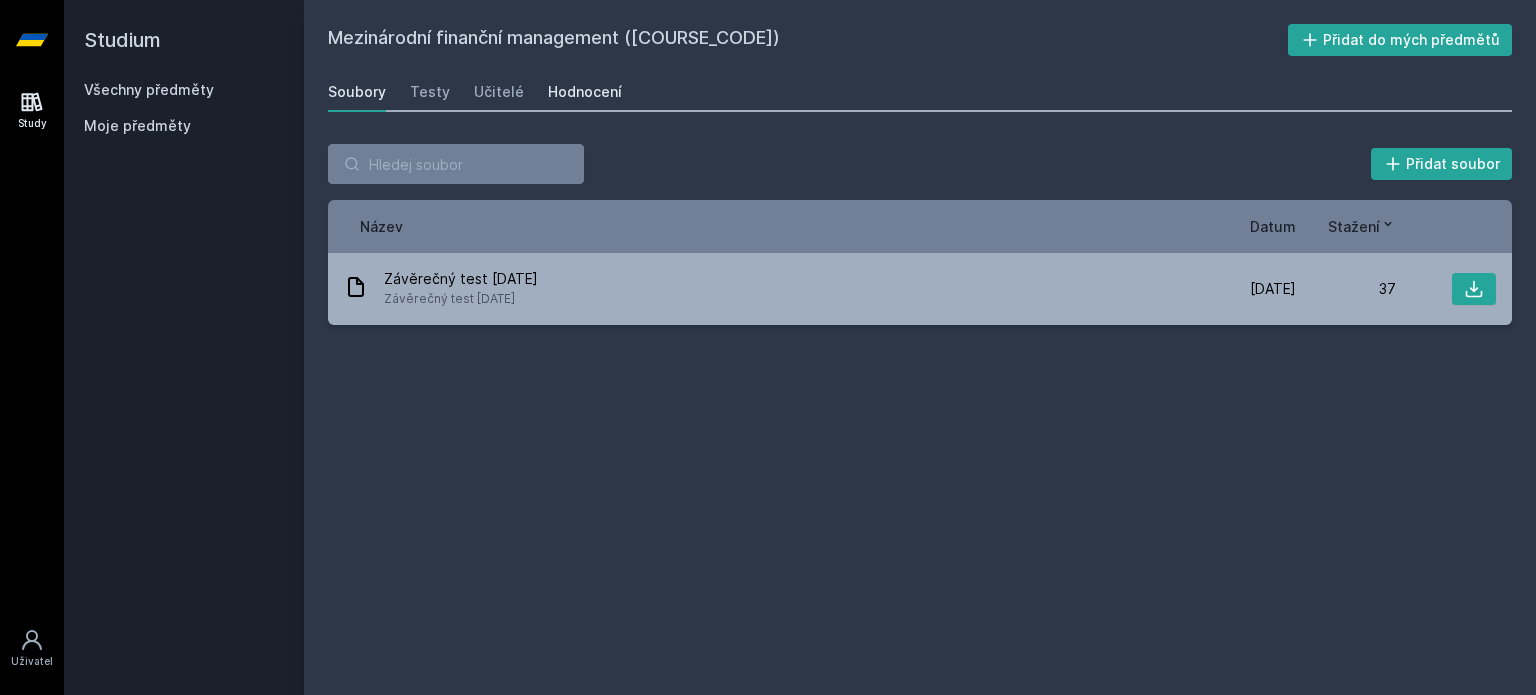 click on "Hodnocení" at bounding box center (585, 92) 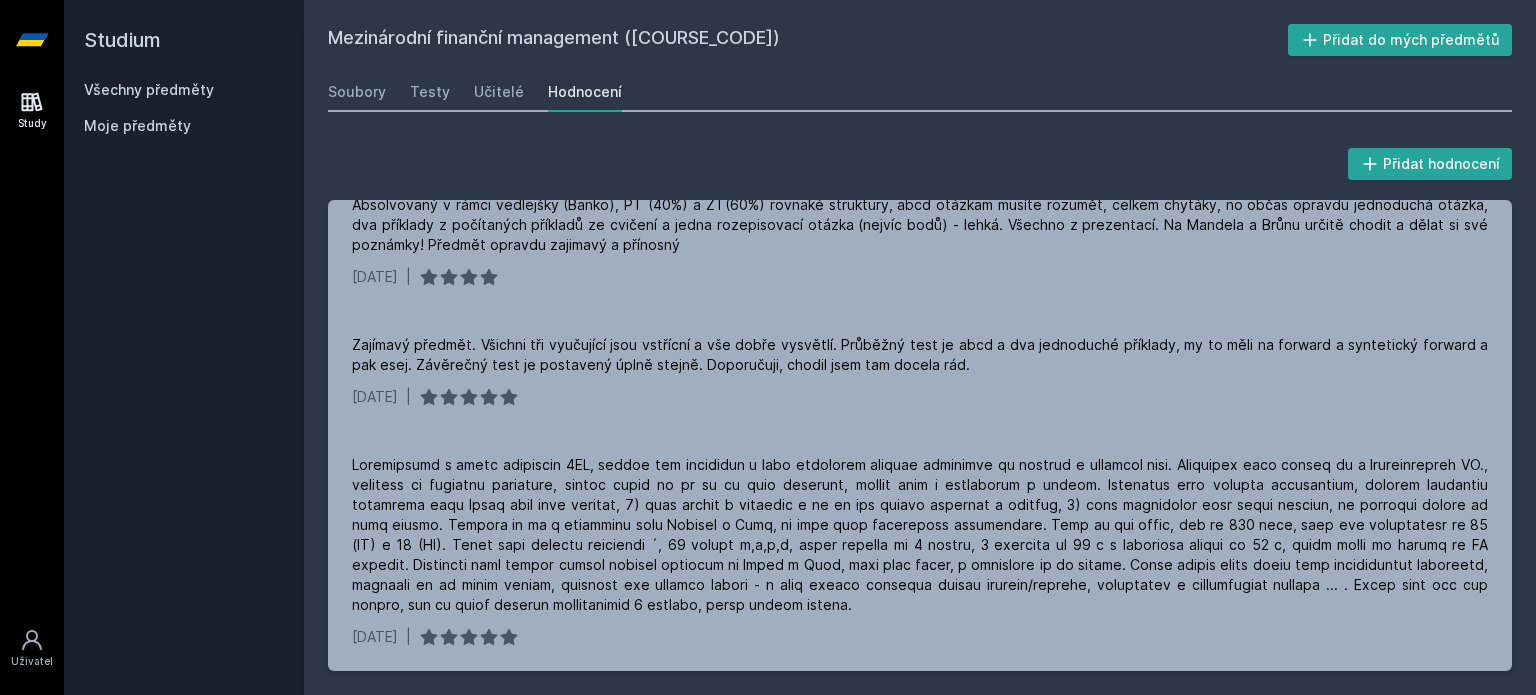 scroll, scrollTop: 348, scrollLeft: 0, axis: vertical 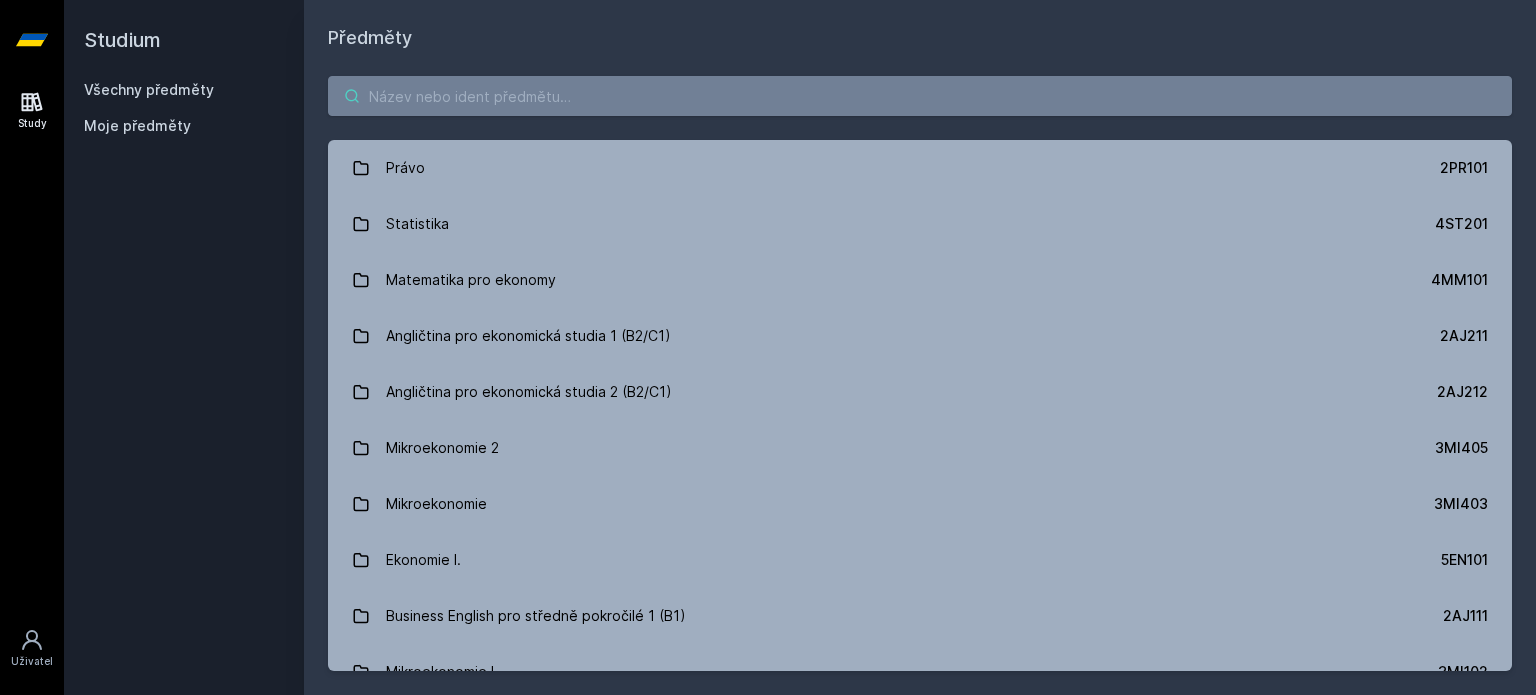 click at bounding box center [920, 96] 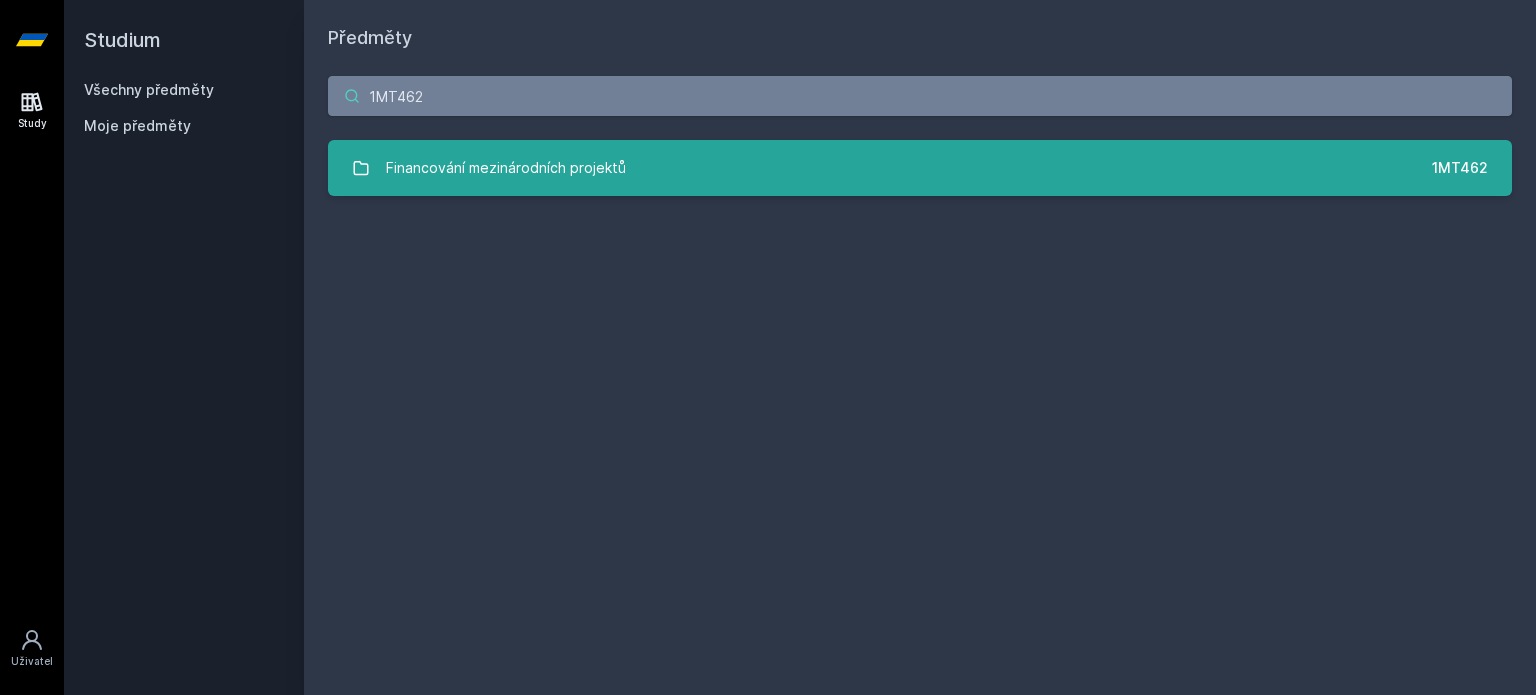 type on "1MT462" 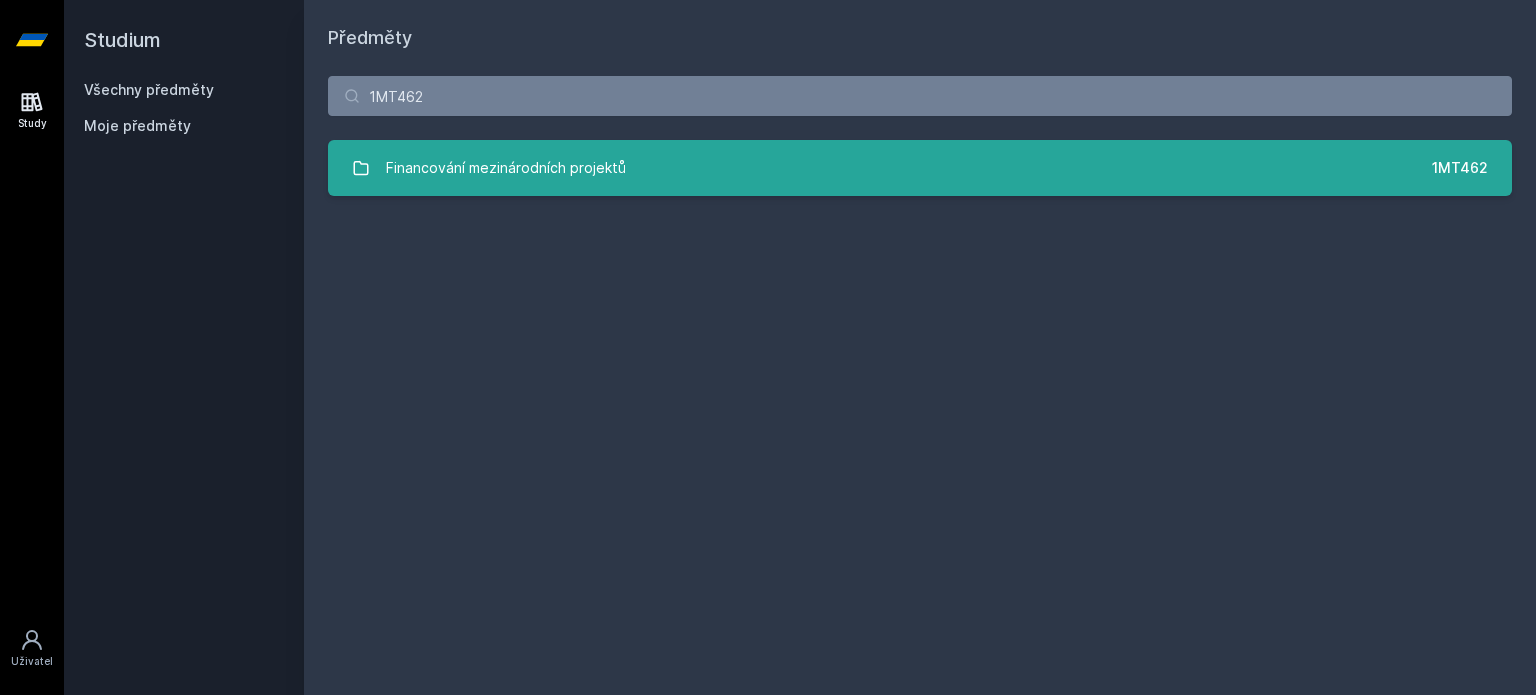 click on "Financování mezinárodních projektů" at bounding box center (506, 168) 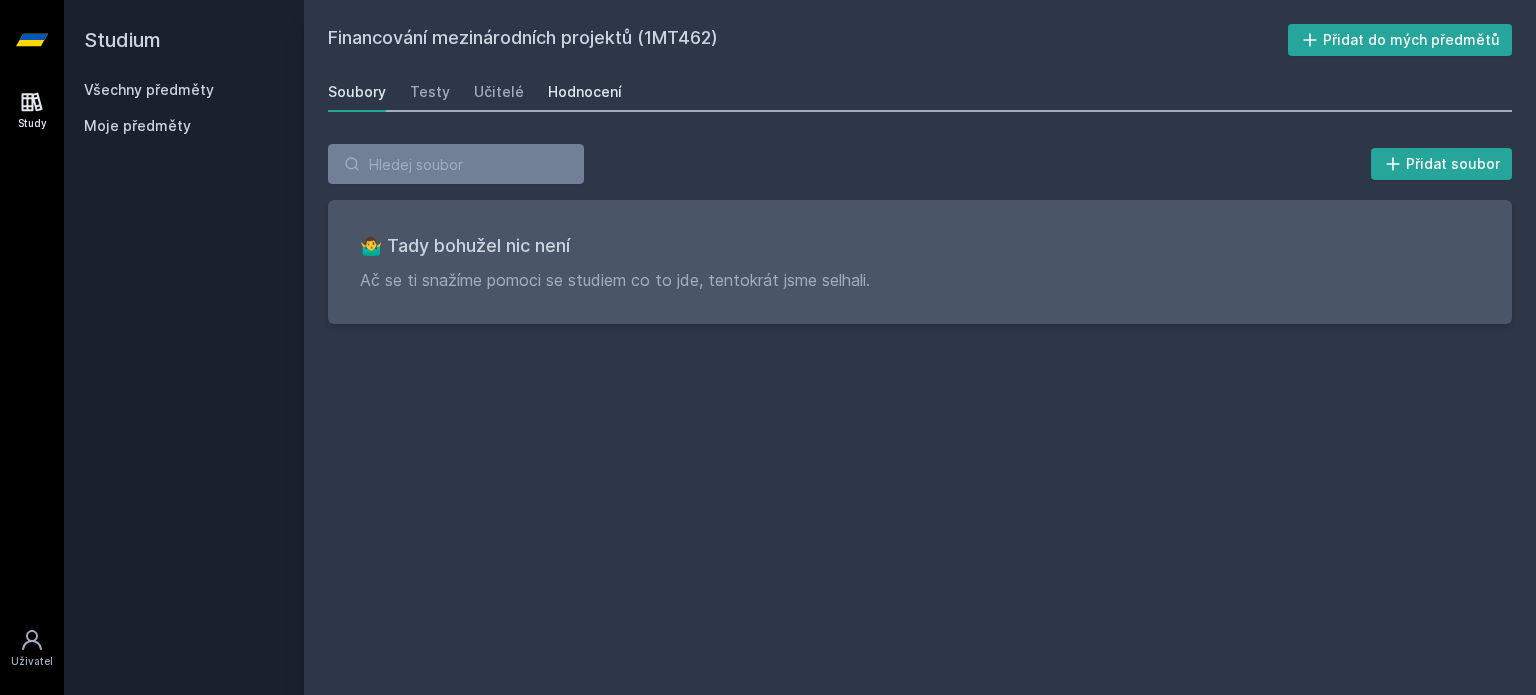 click on "Hodnocení" at bounding box center (585, 92) 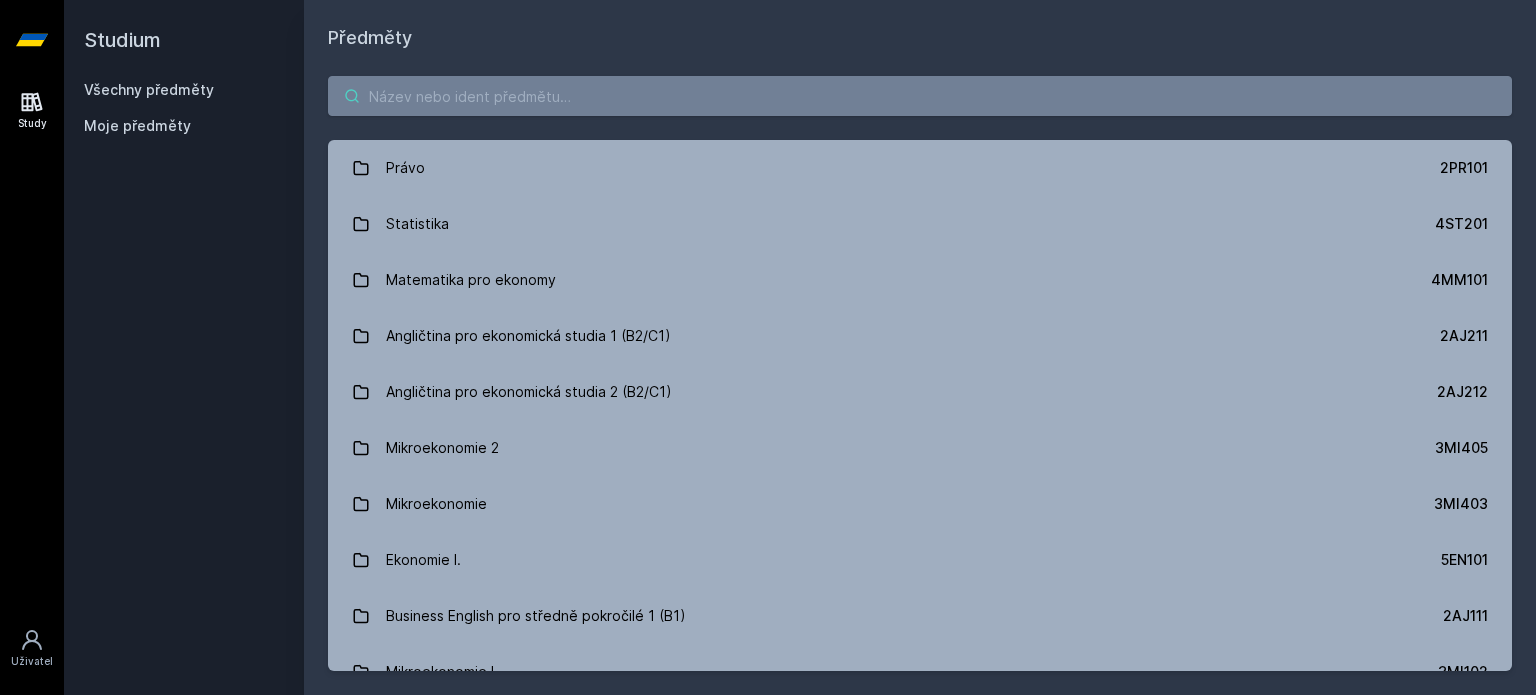 click at bounding box center (920, 96) 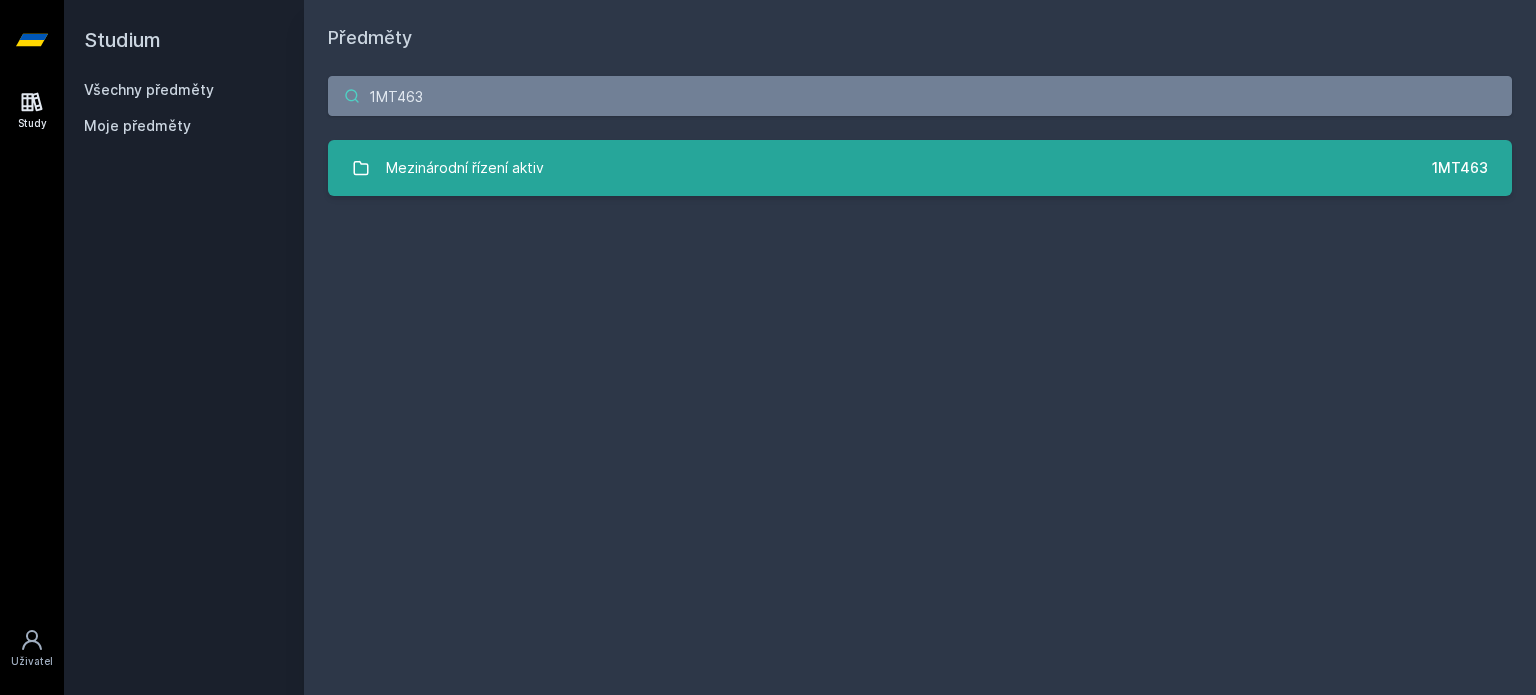 type on "1MT463" 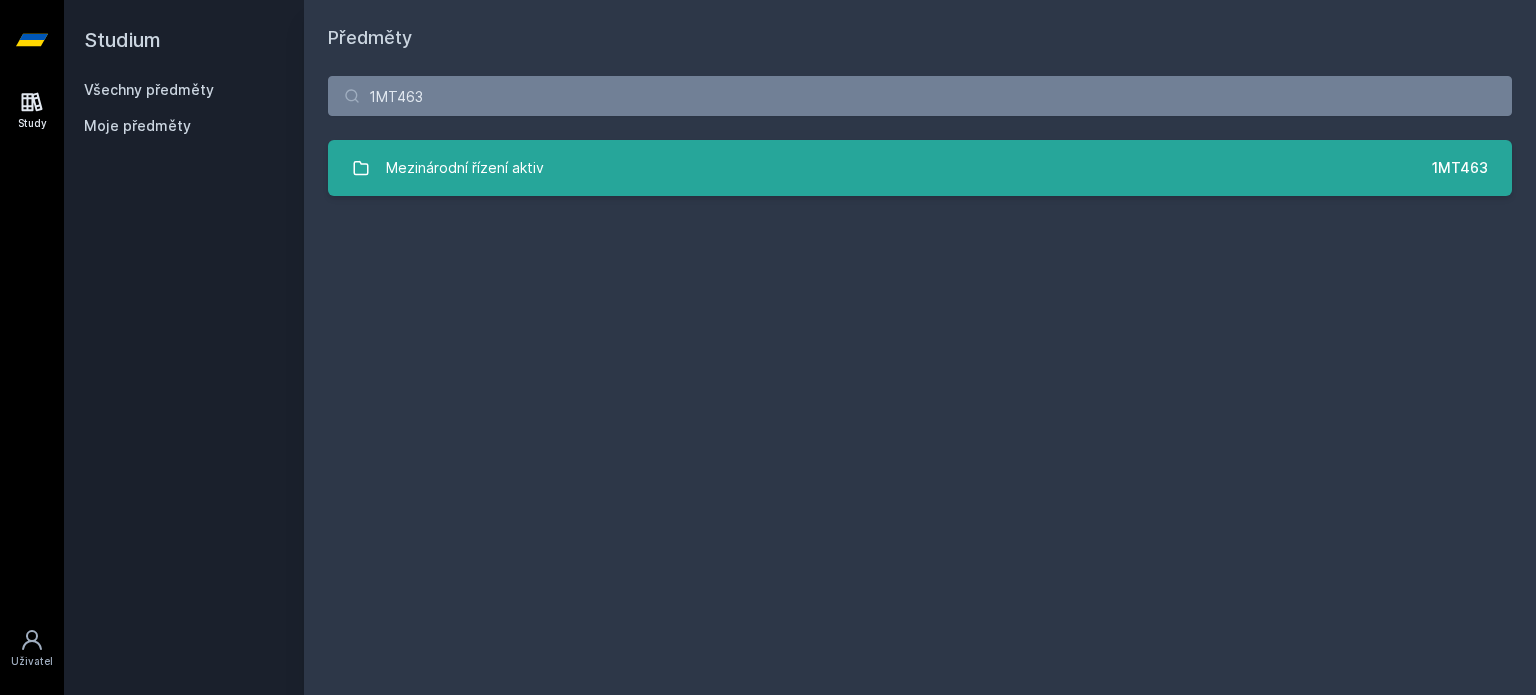 click on "Mezinárodní řízení aktiv" at bounding box center [465, 168] 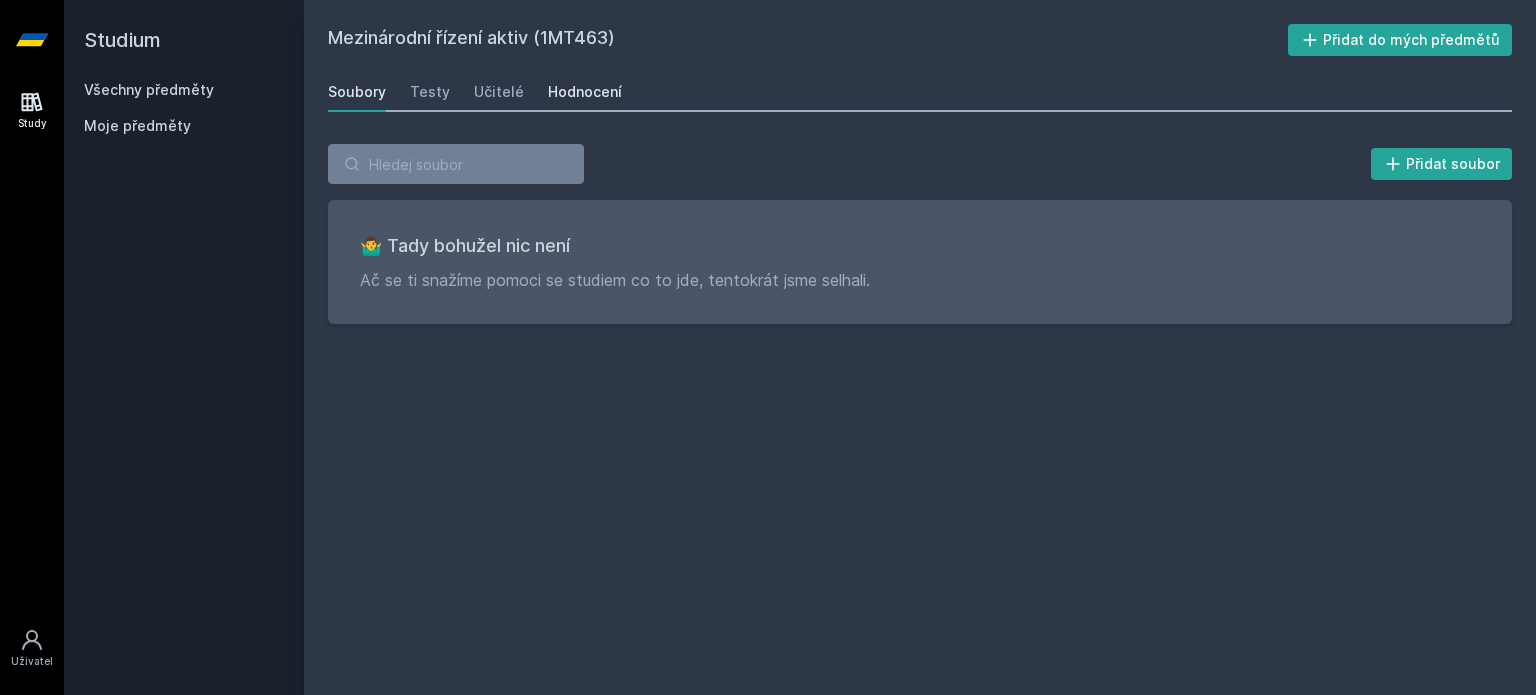 click on "Hodnocení" at bounding box center [585, 92] 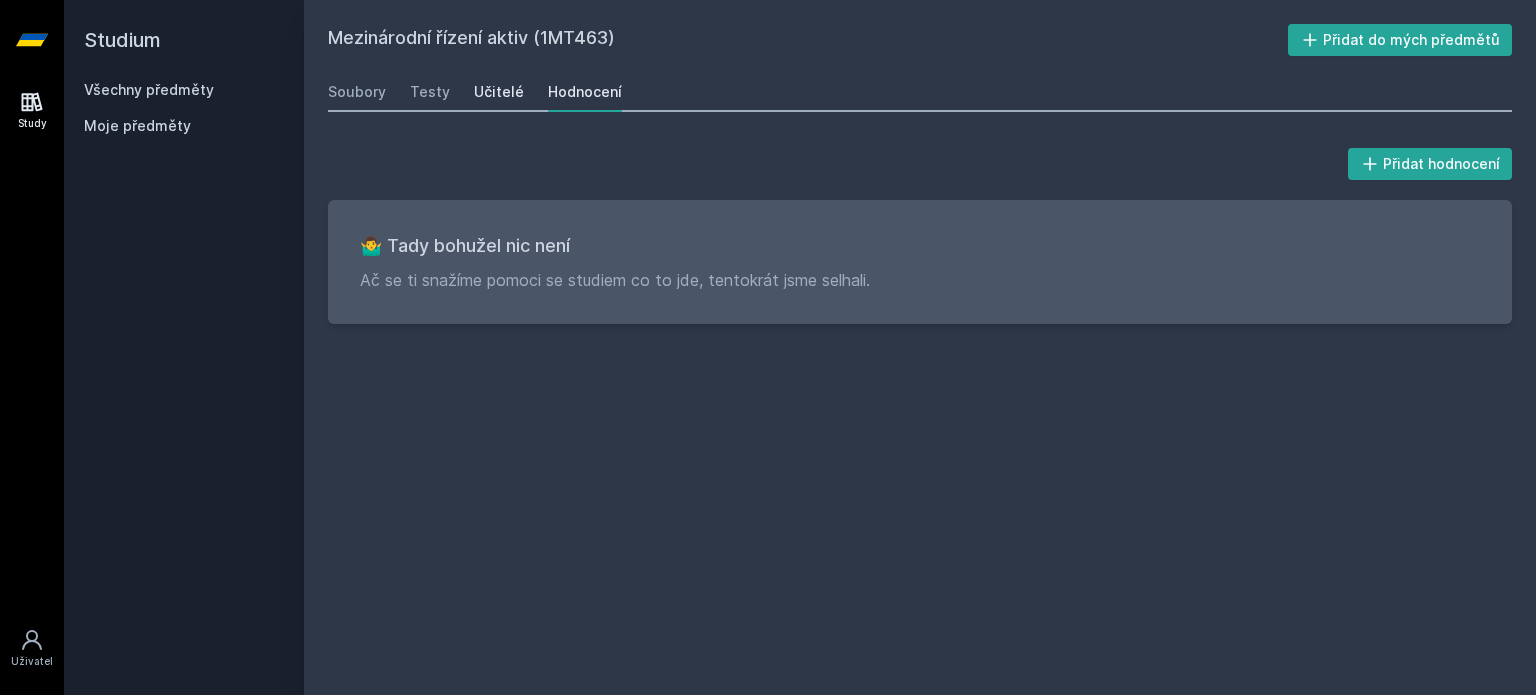 click on "Učitelé" at bounding box center [499, 92] 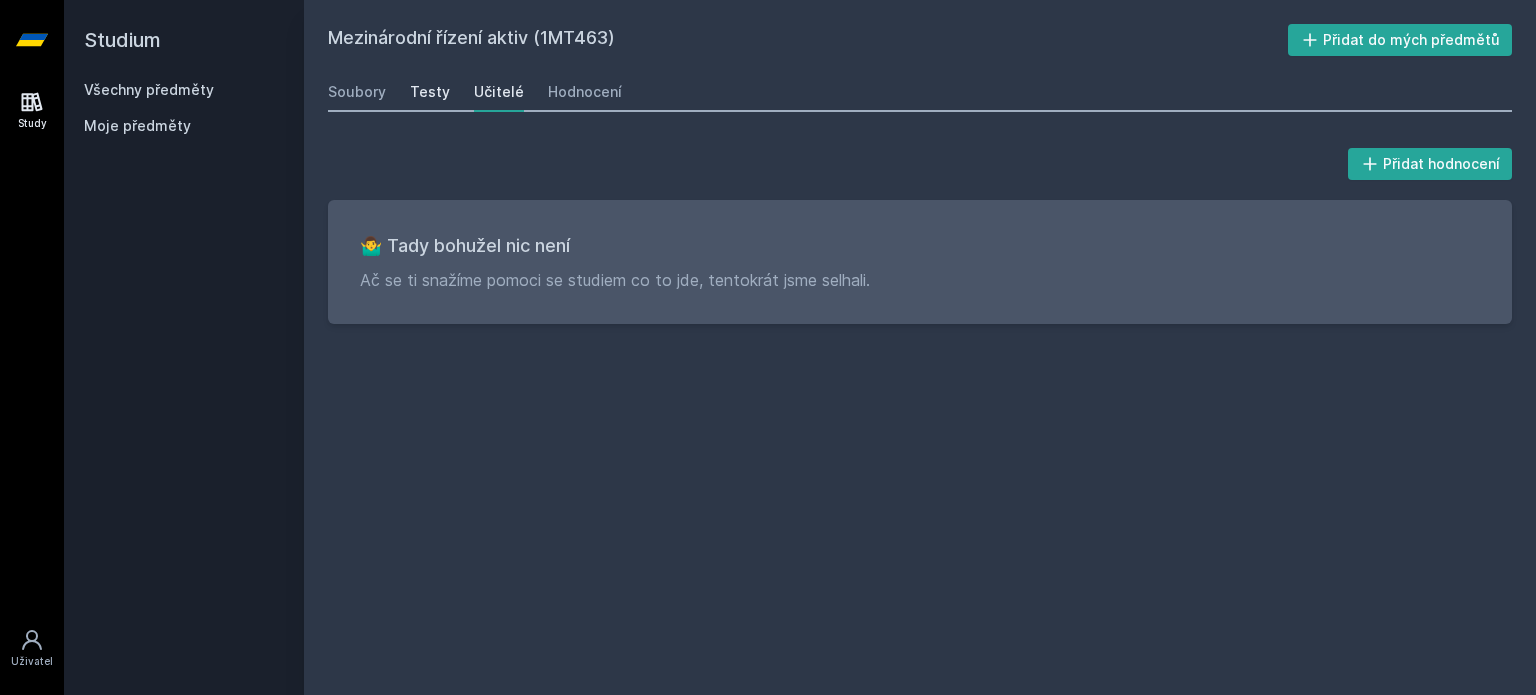 click on "Testy" at bounding box center [430, 92] 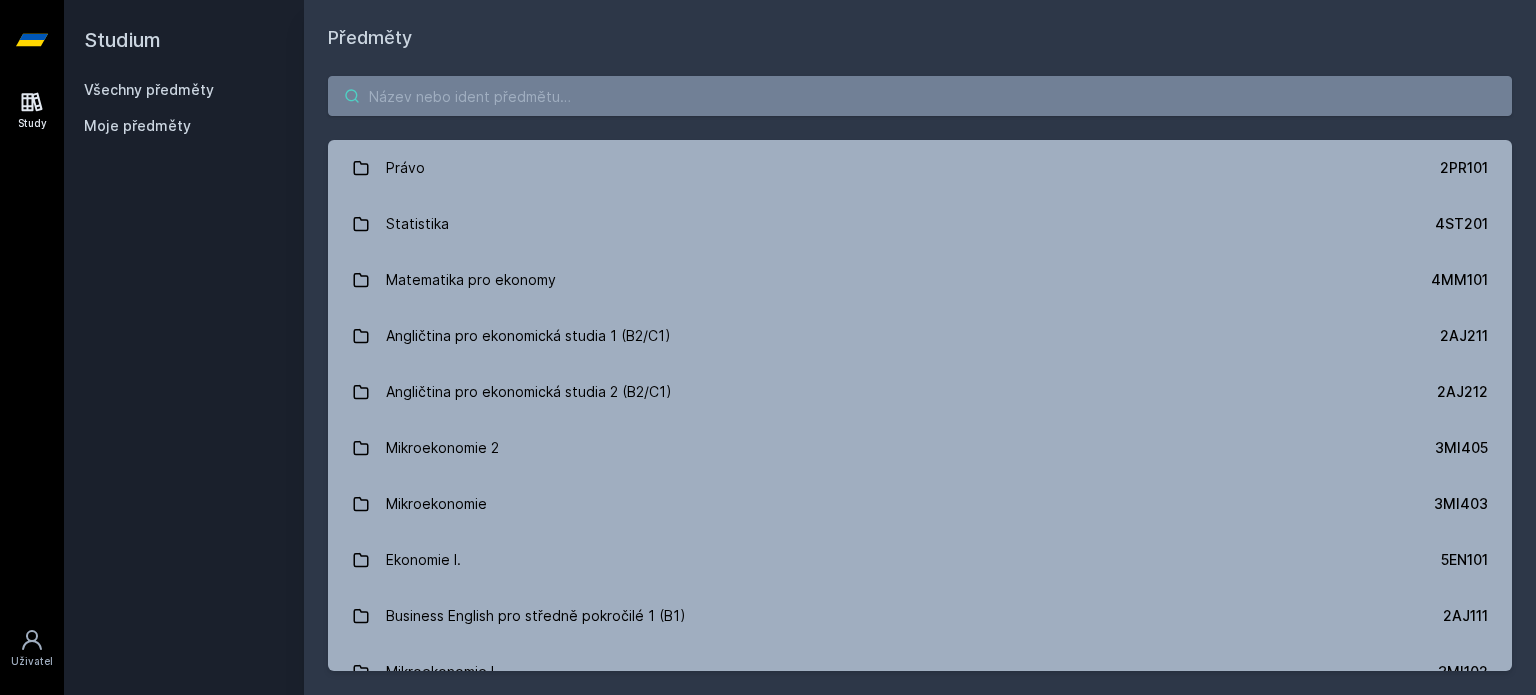 click at bounding box center [920, 96] 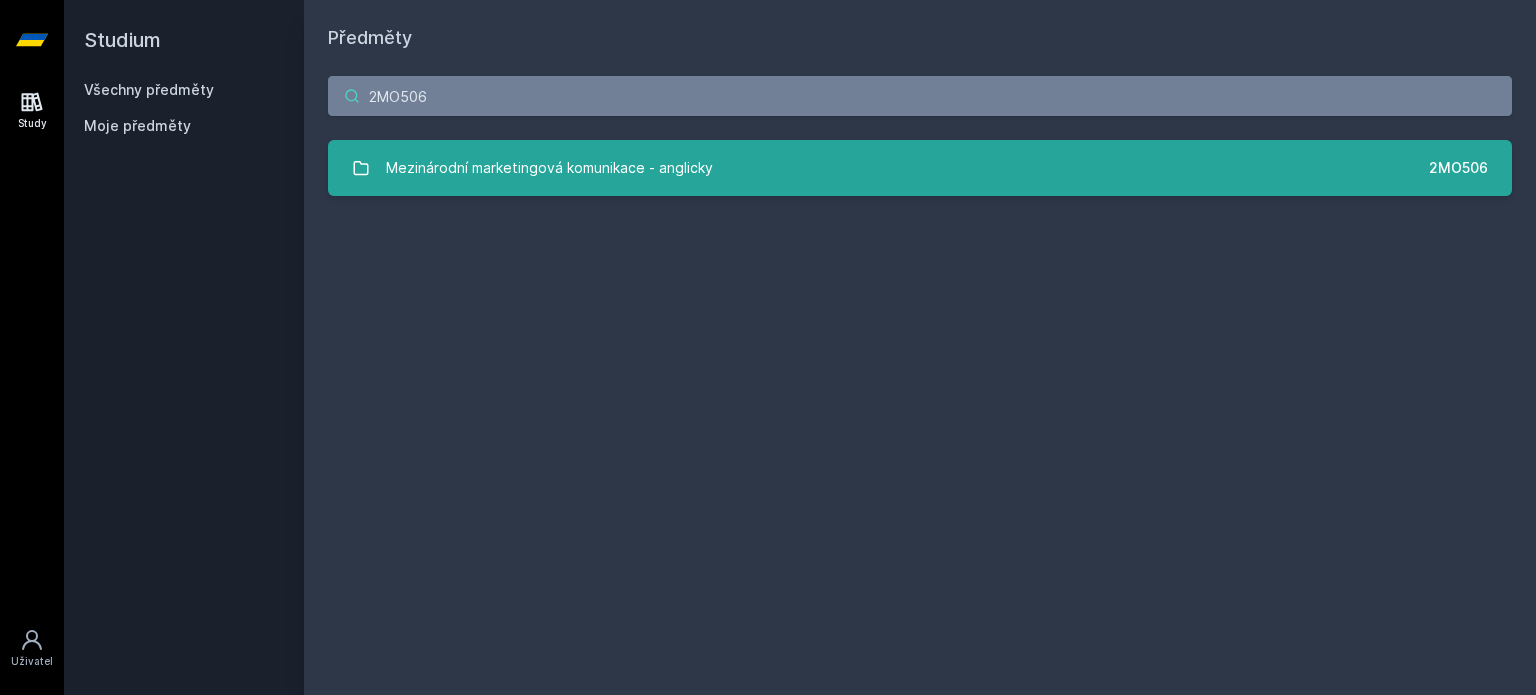 type on "2MO506" 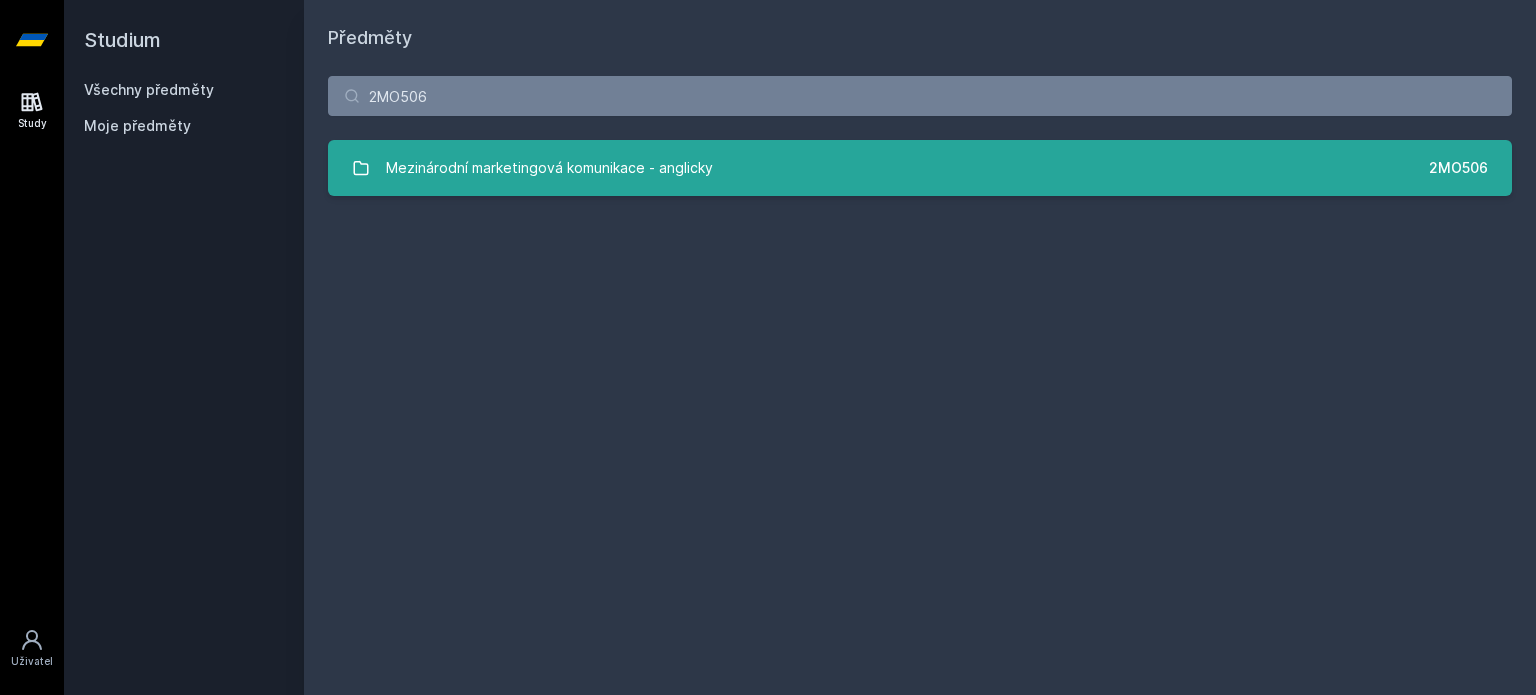 click on "Mezinárodní marketingová komunikace - anglicky" at bounding box center (549, 168) 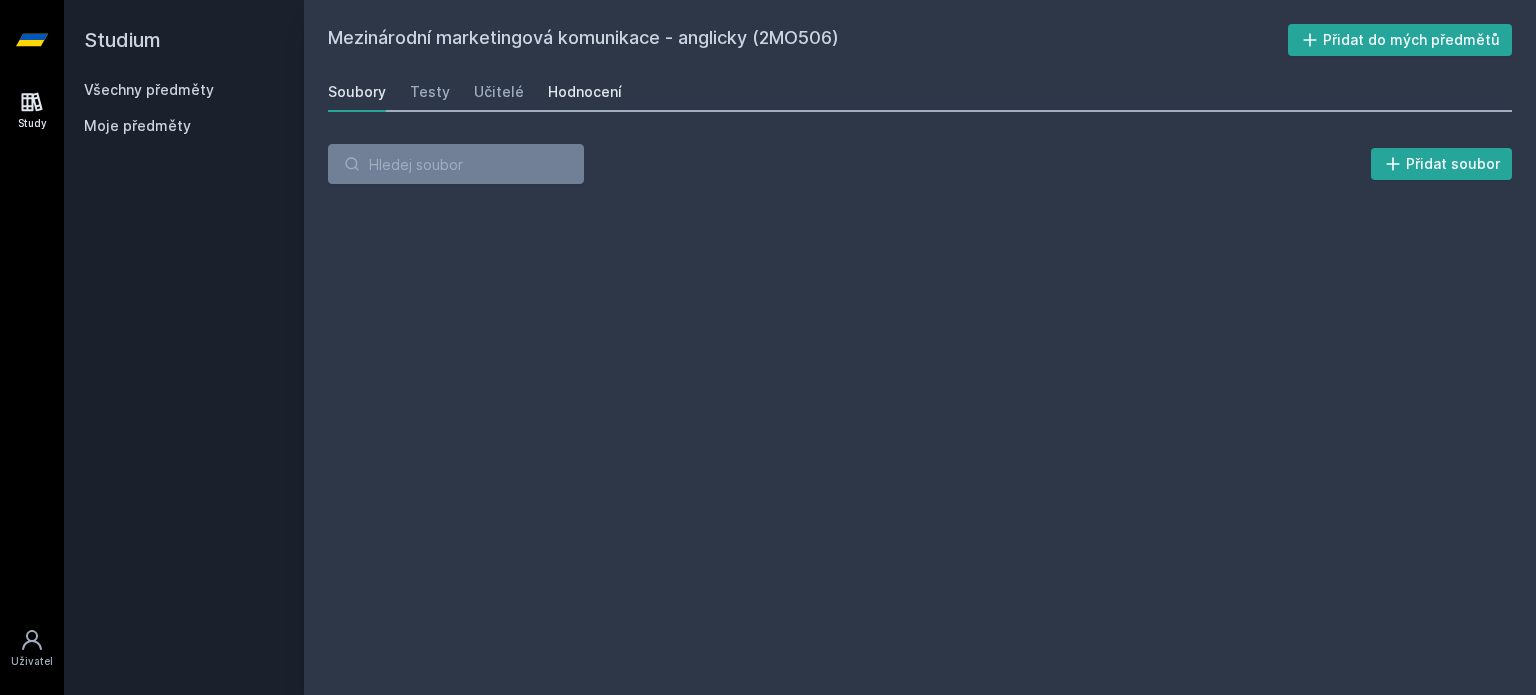 click on "Hodnocení" at bounding box center (585, 92) 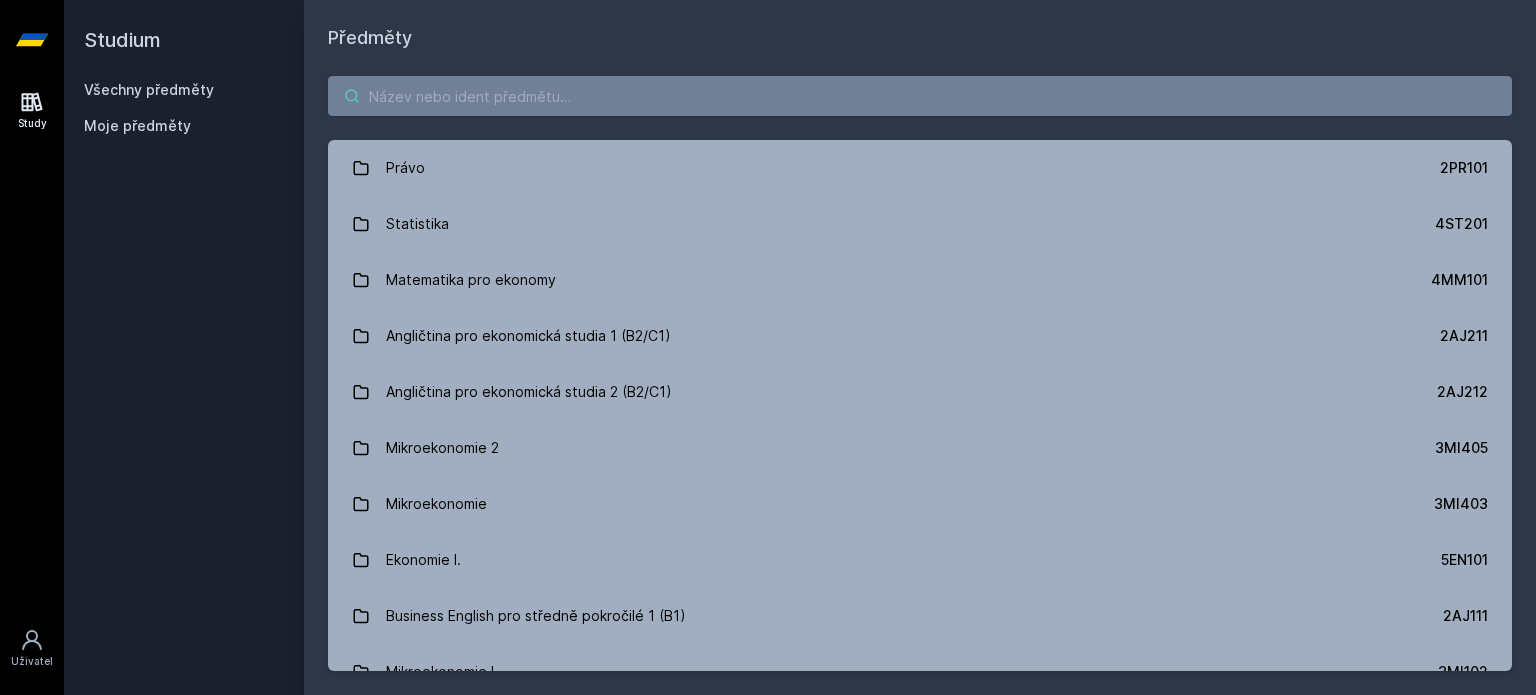 click at bounding box center (920, 96) 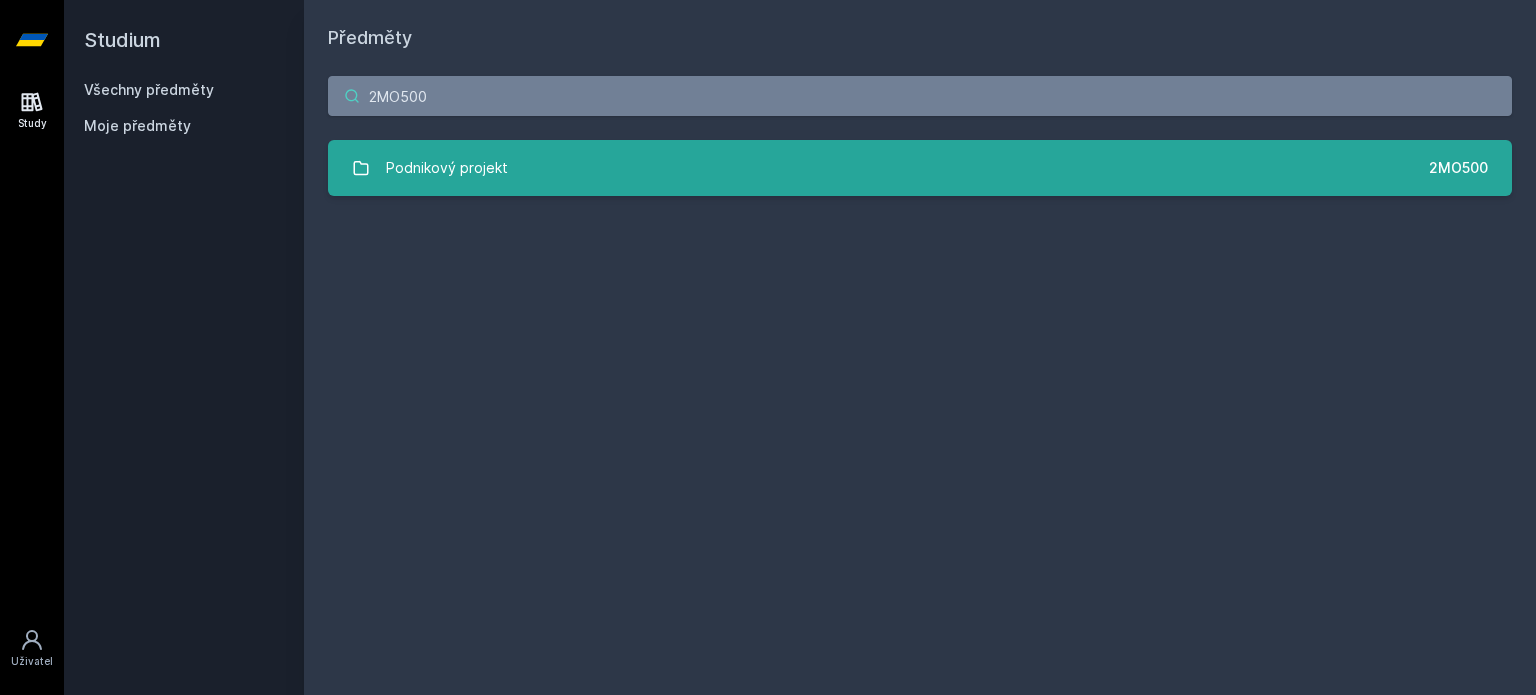 type on "2MO500" 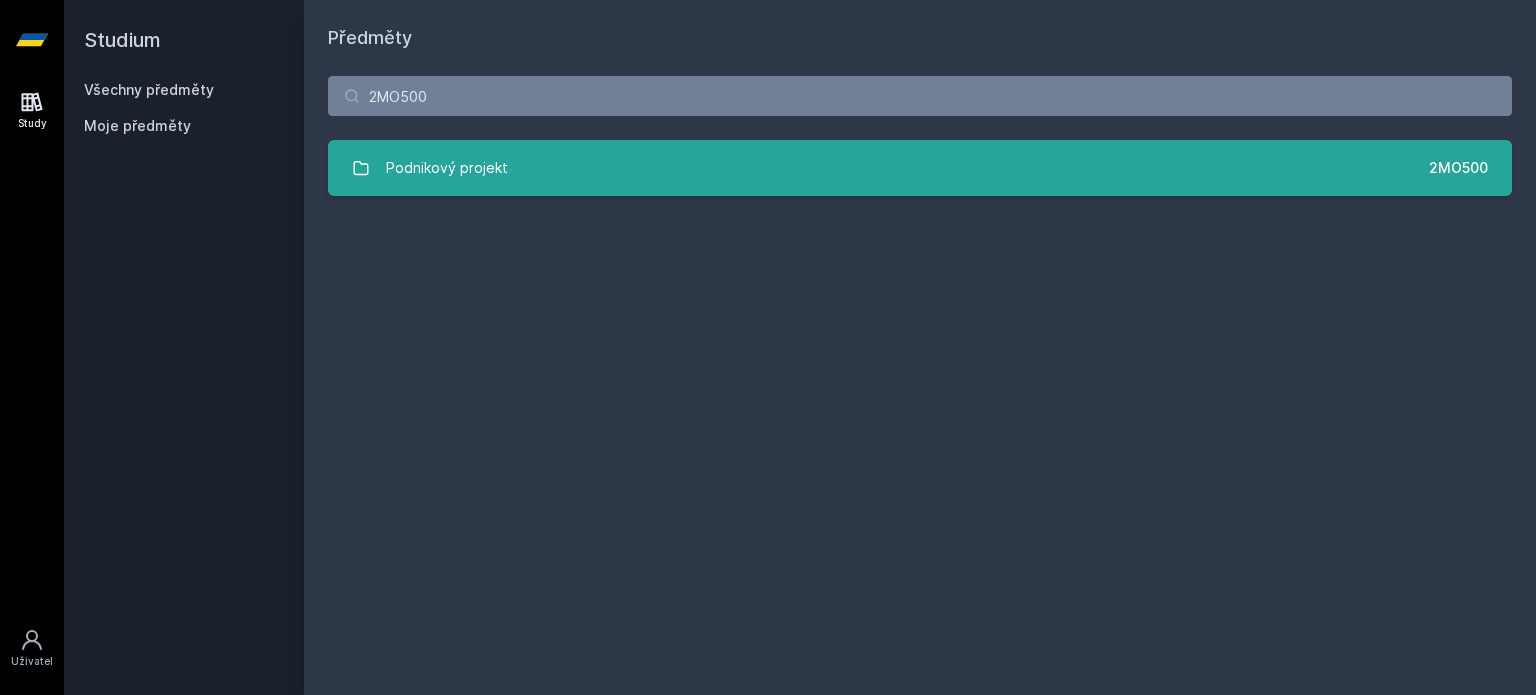 click on "Podnikový projekt" at bounding box center (447, 168) 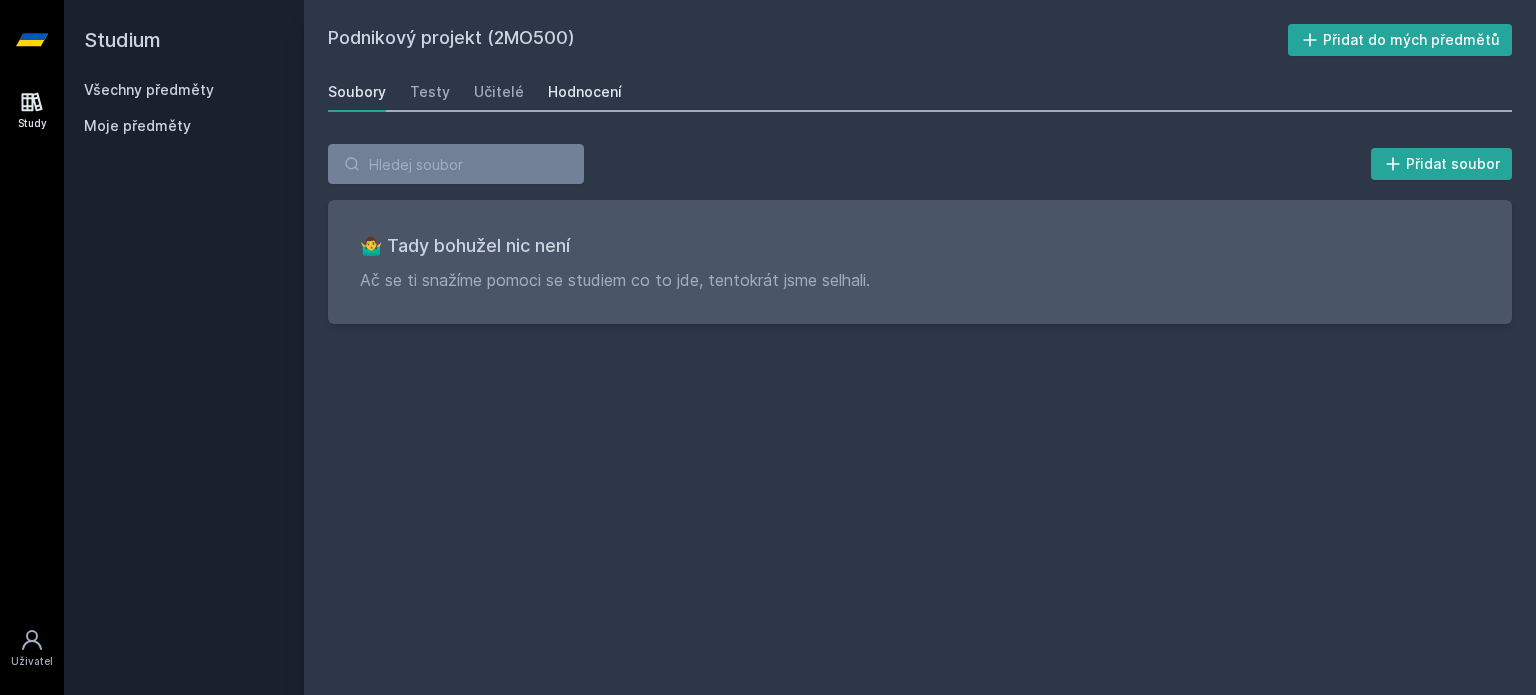 click on "Hodnocení" at bounding box center (585, 92) 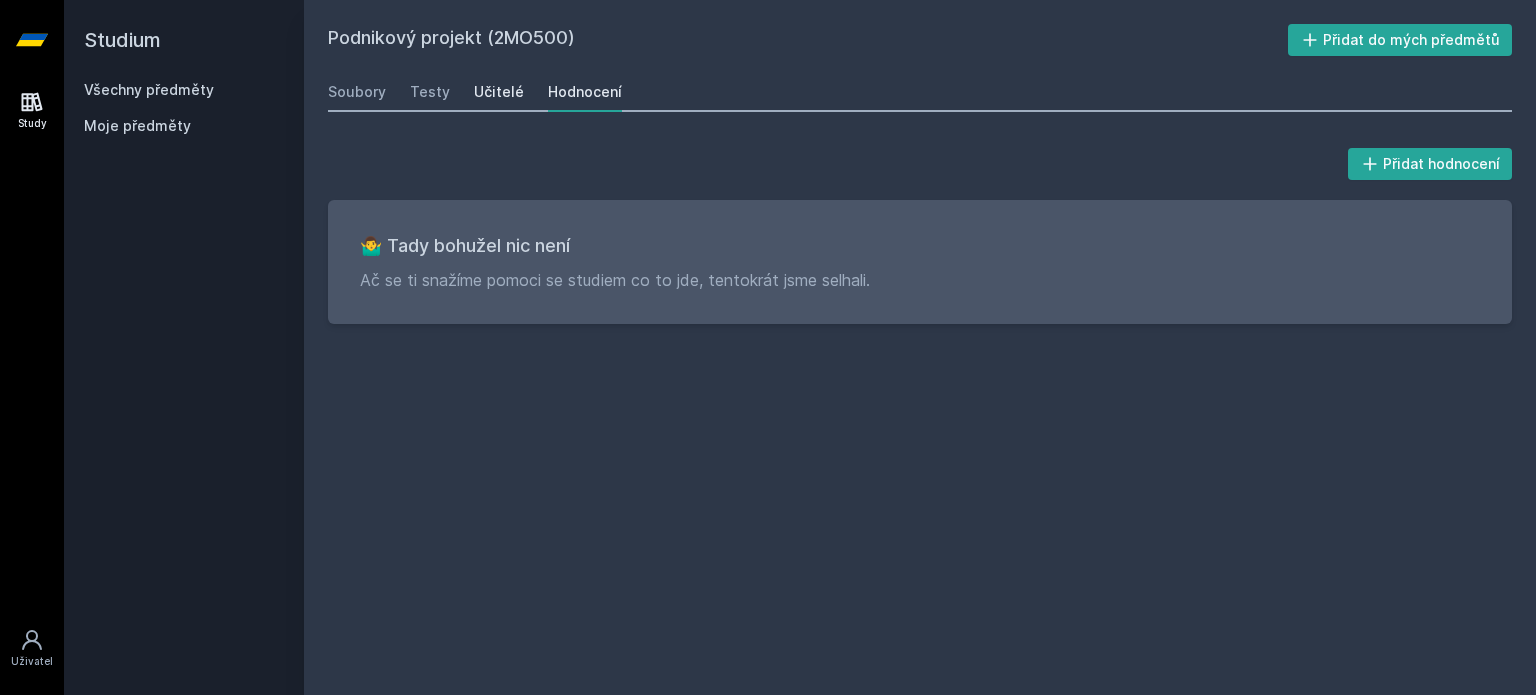 click on "Učitelé" at bounding box center (499, 92) 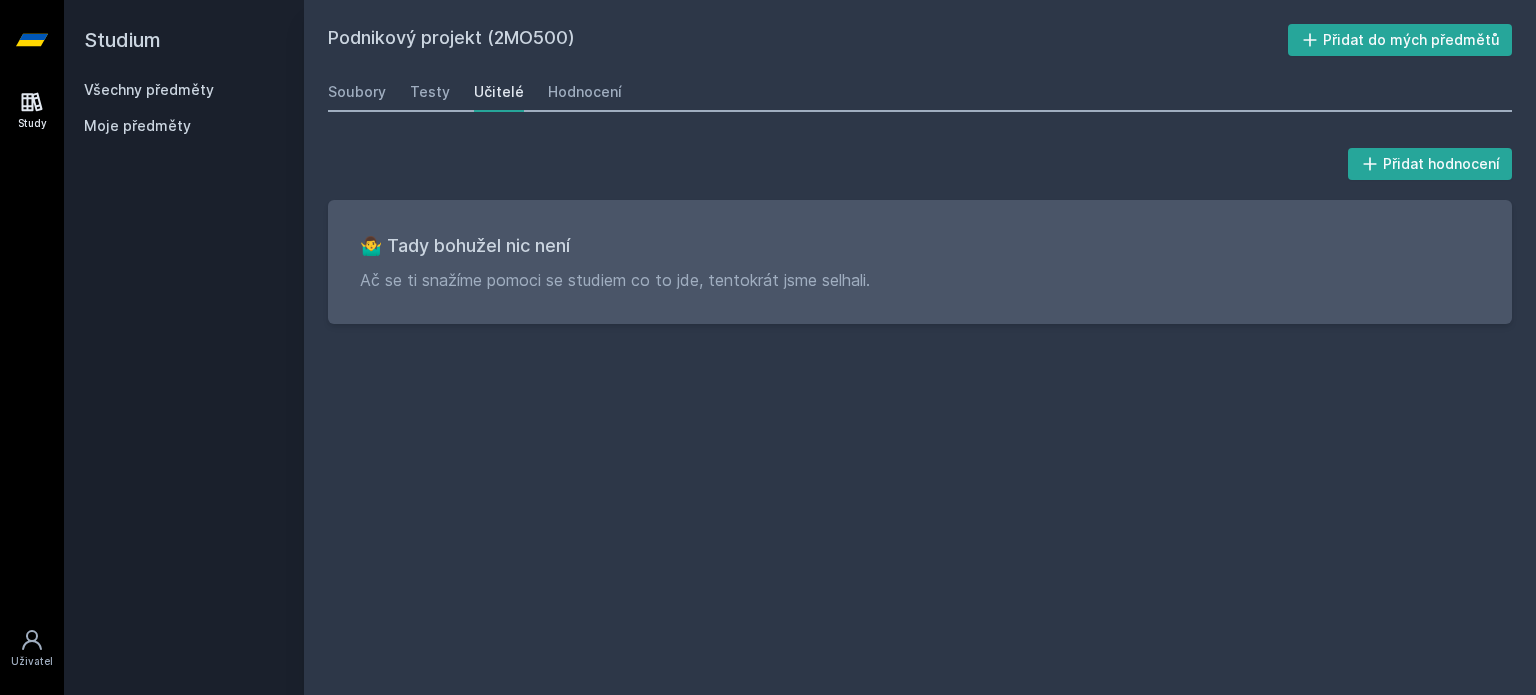 click on "Soubory
Testy
Učitelé
Hodnocení" at bounding box center (920, 92) 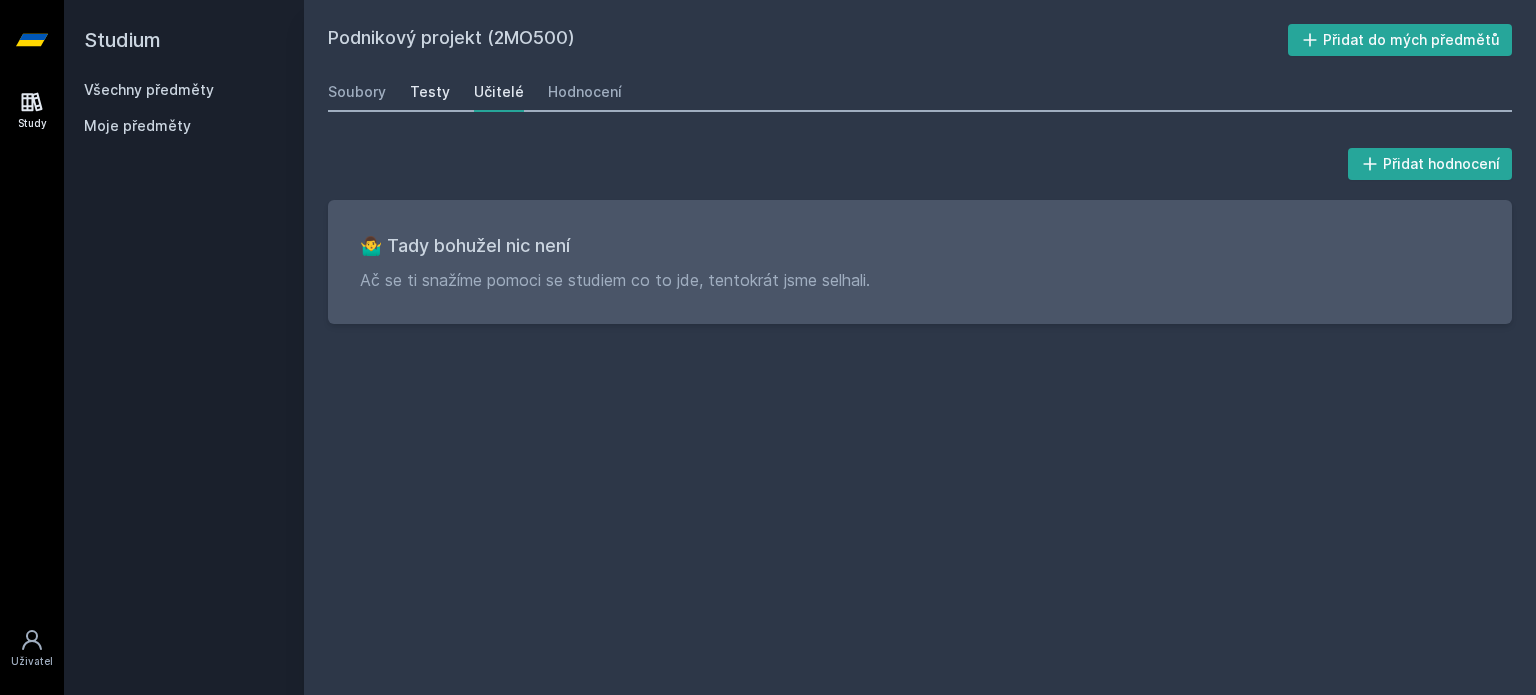 click on "Testy" at bounding box center (430, 92) 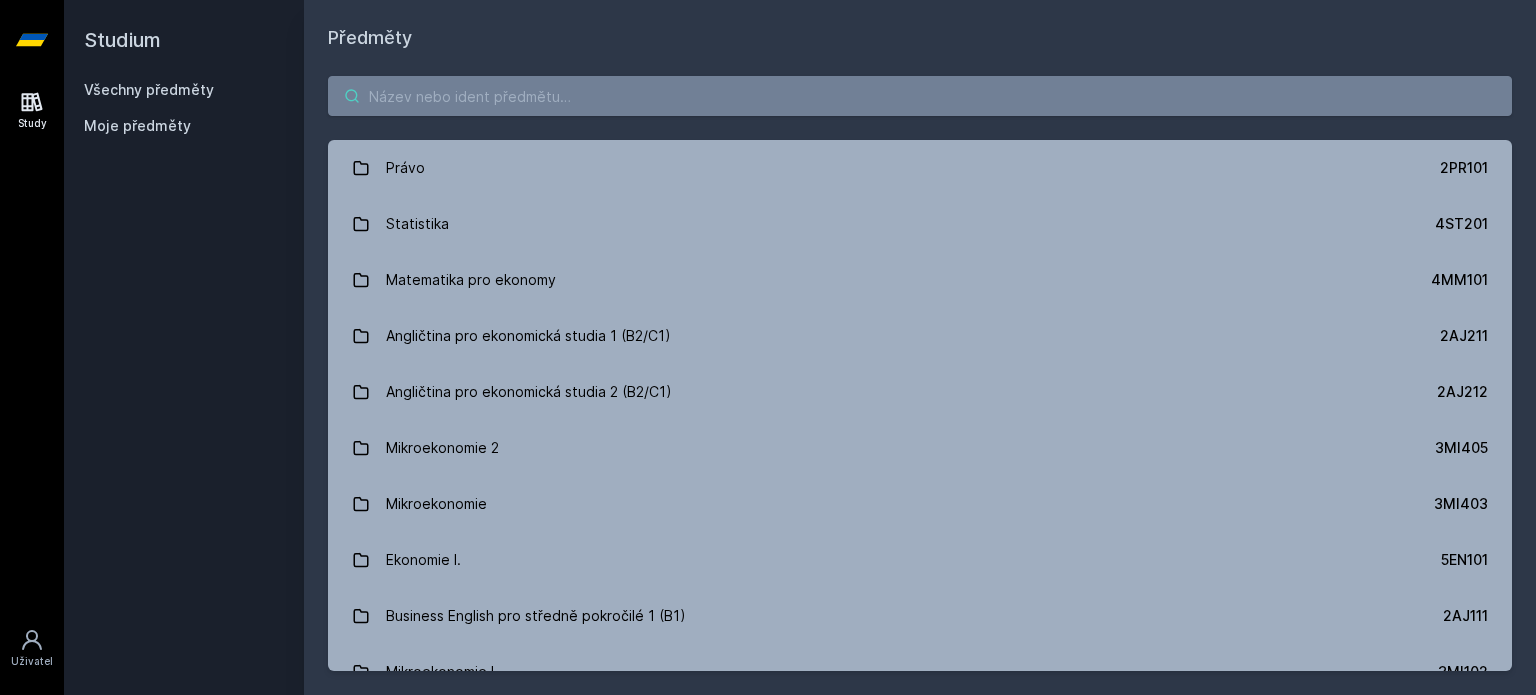 click at bounding box center [920, 96] 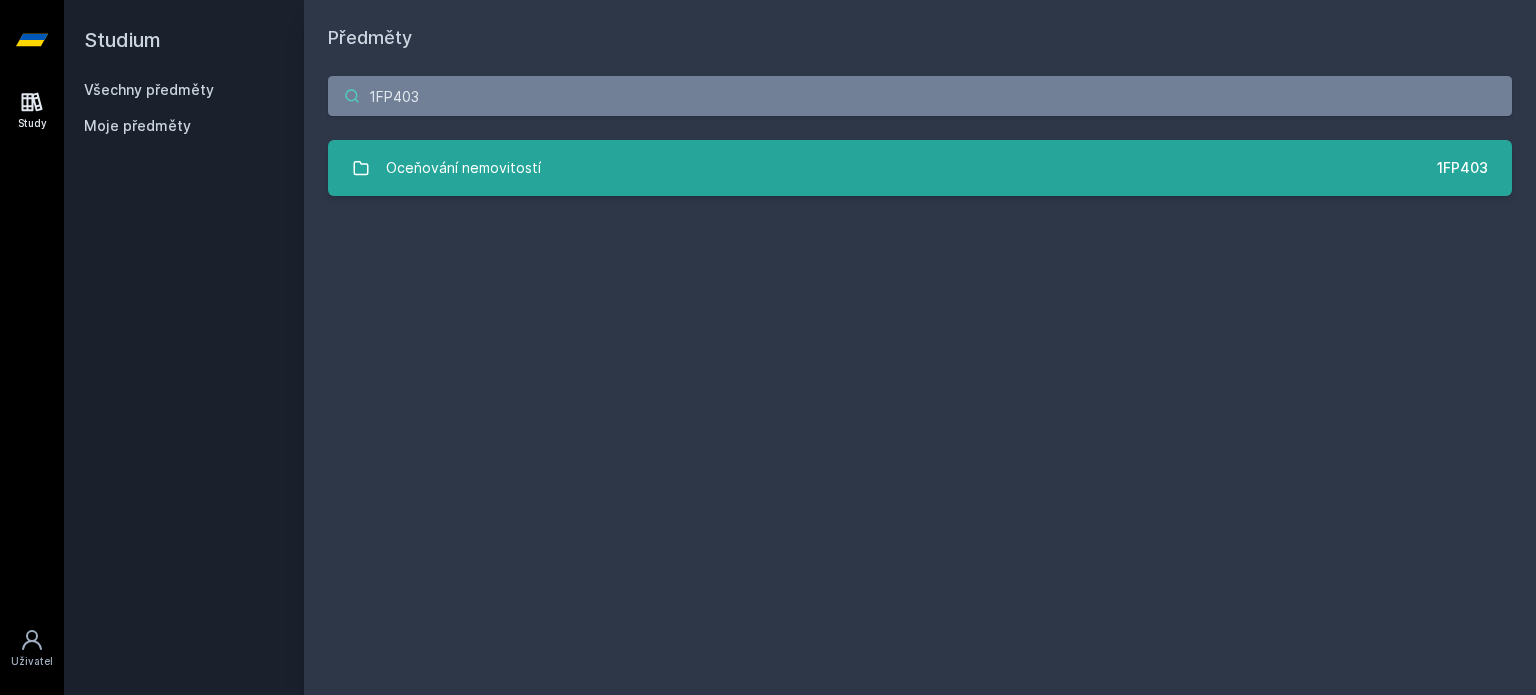 type on "1FP403" 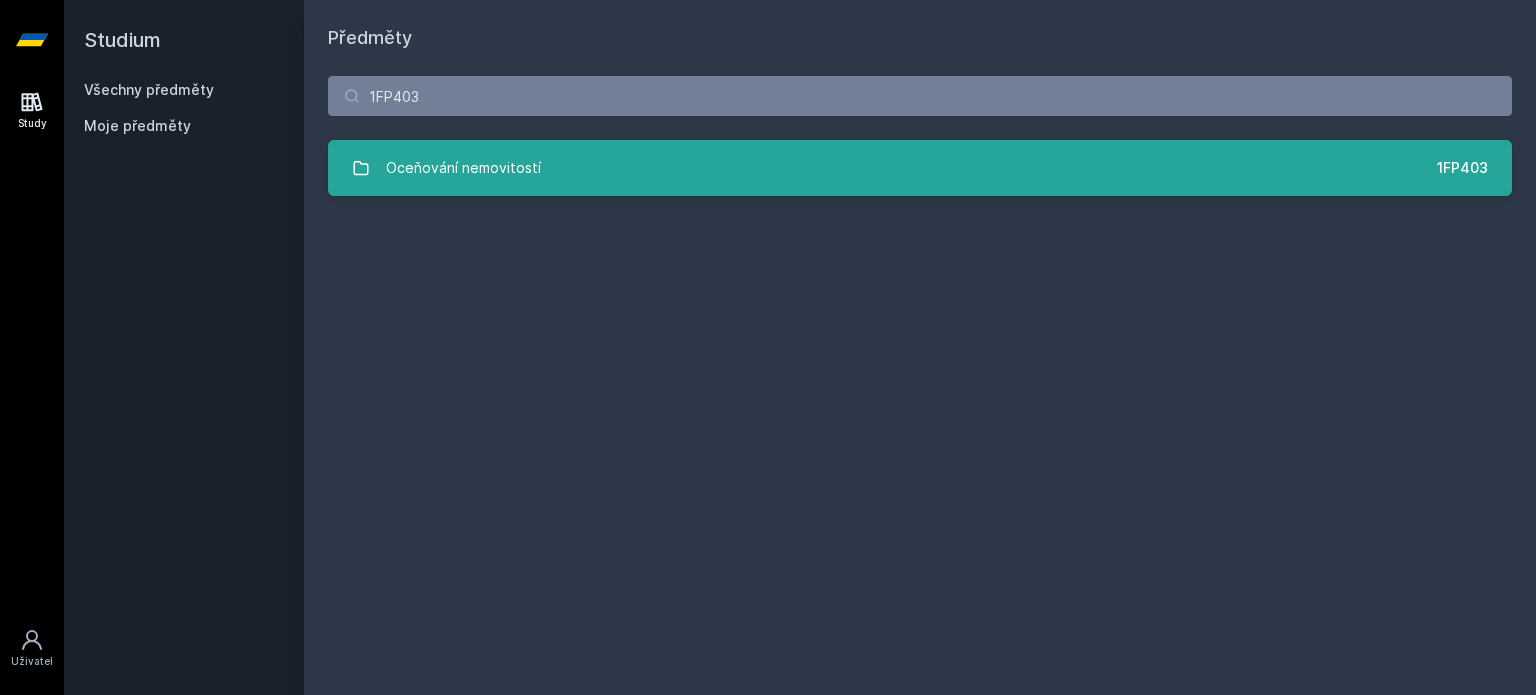 click on "Oceňování nemovitostí" at bounding box center (463, 168) 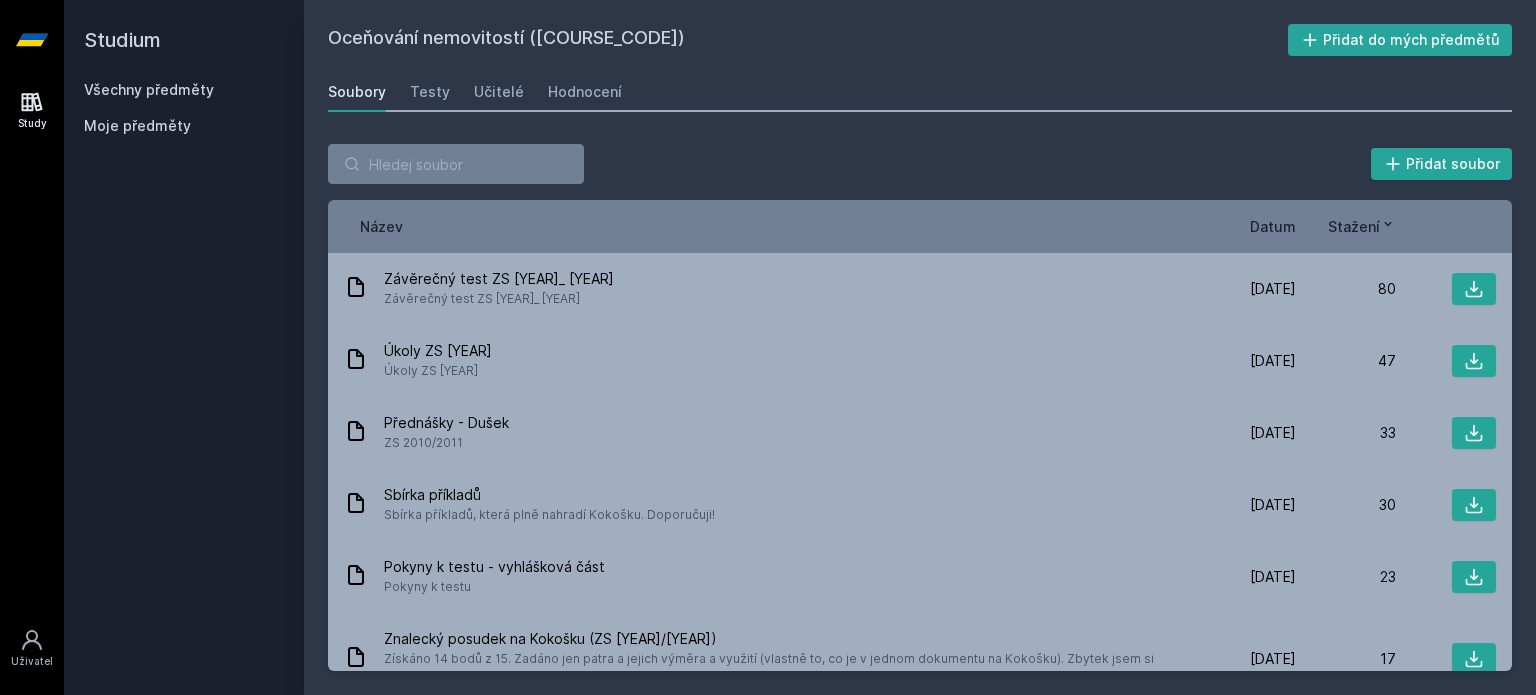 click on "Soubory
Testy
Učitelé
Hodnocení" at bounding box center [920, 92] 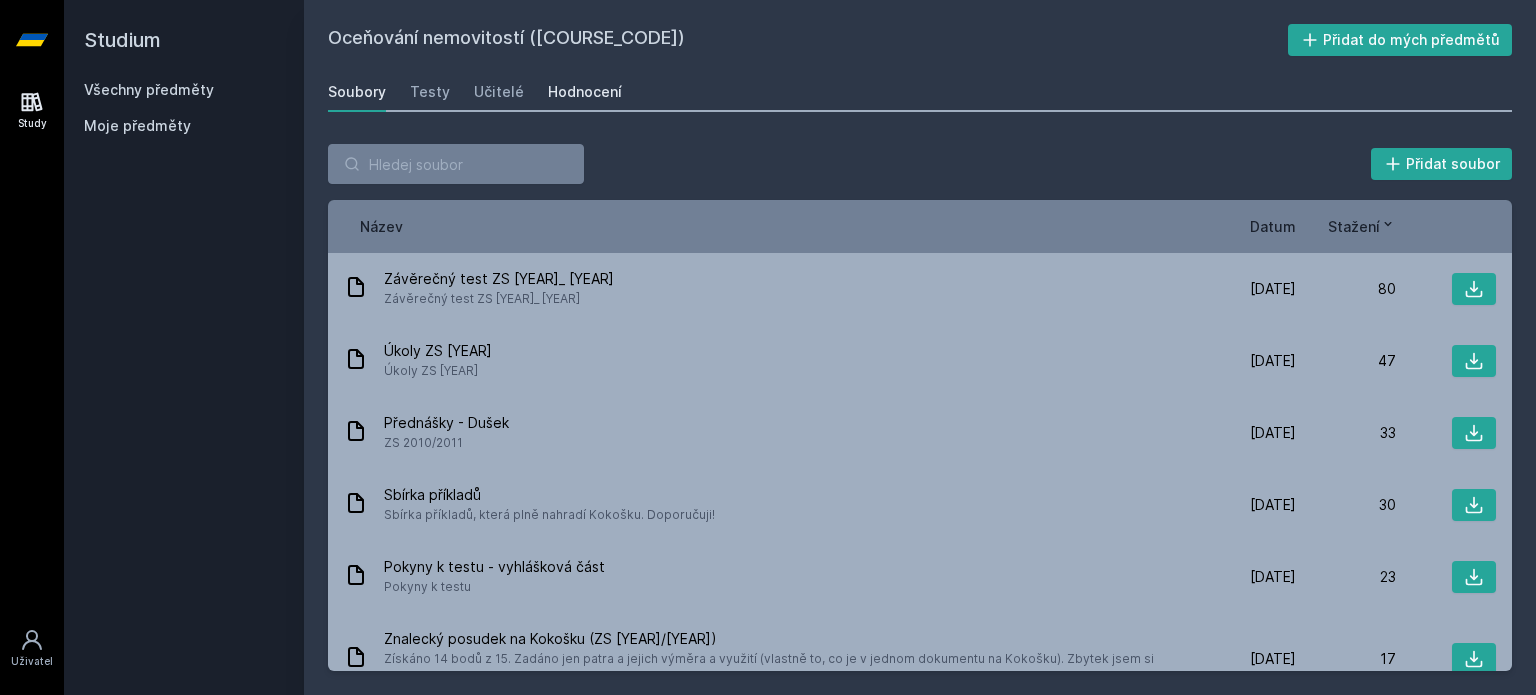 click on "Hodnocení" at bounding box center [585, 92] 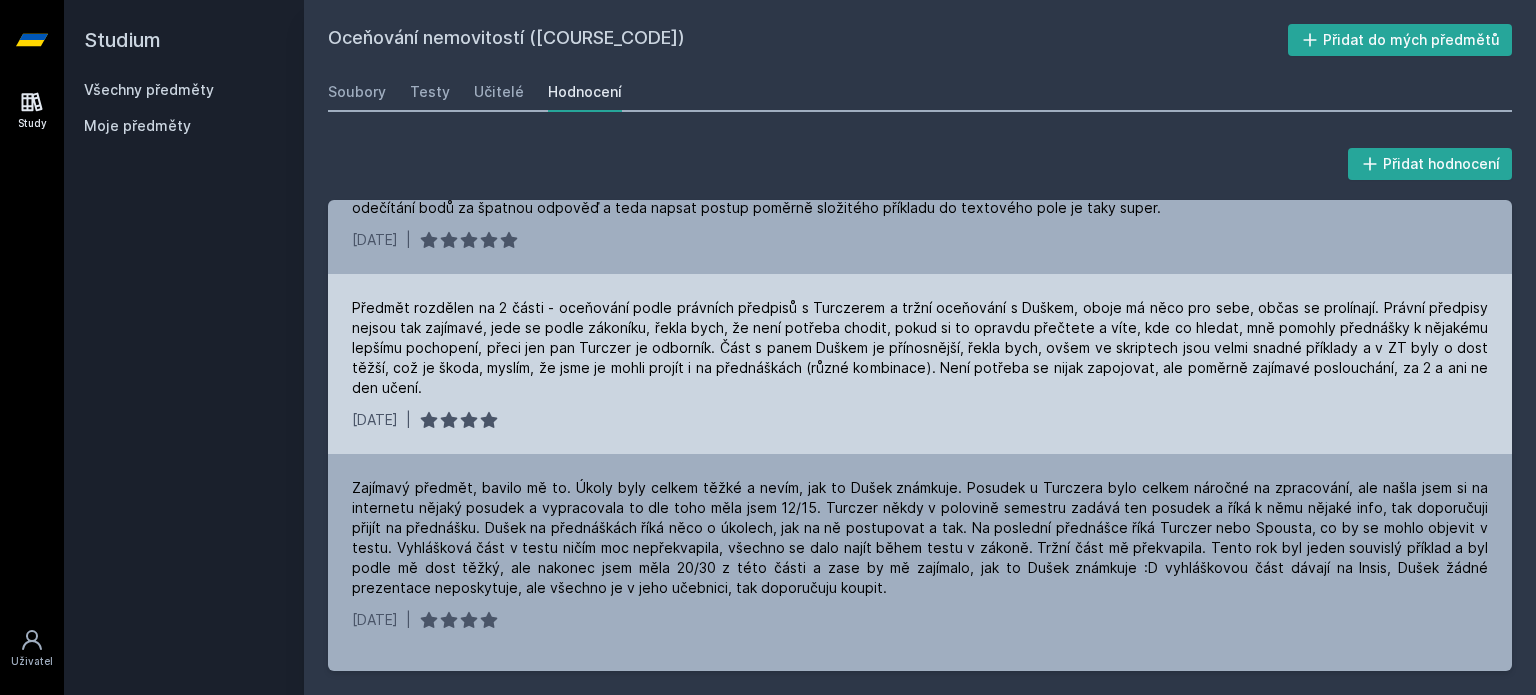 scroll, scrollTop: 400, scrollLeft: 0, axis: vertical 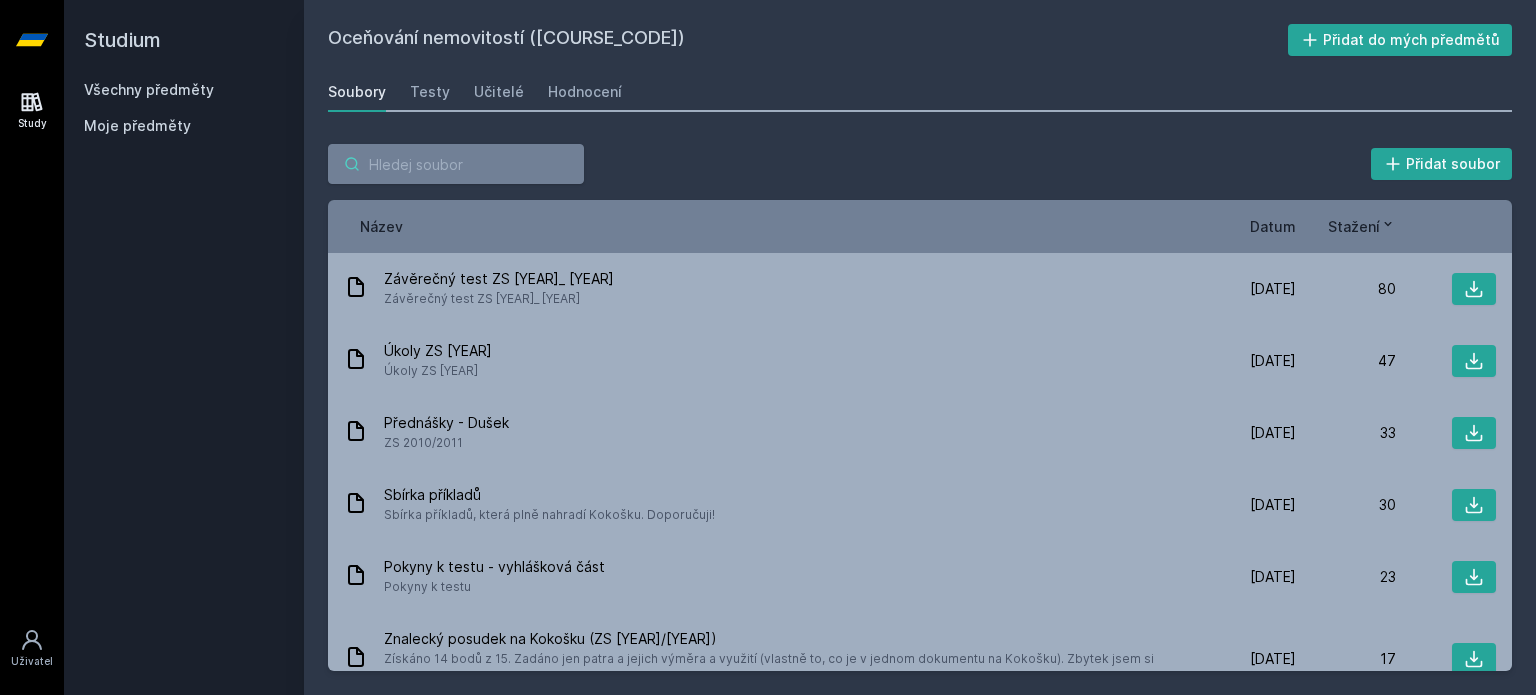 click at bounding box center [456, 164] 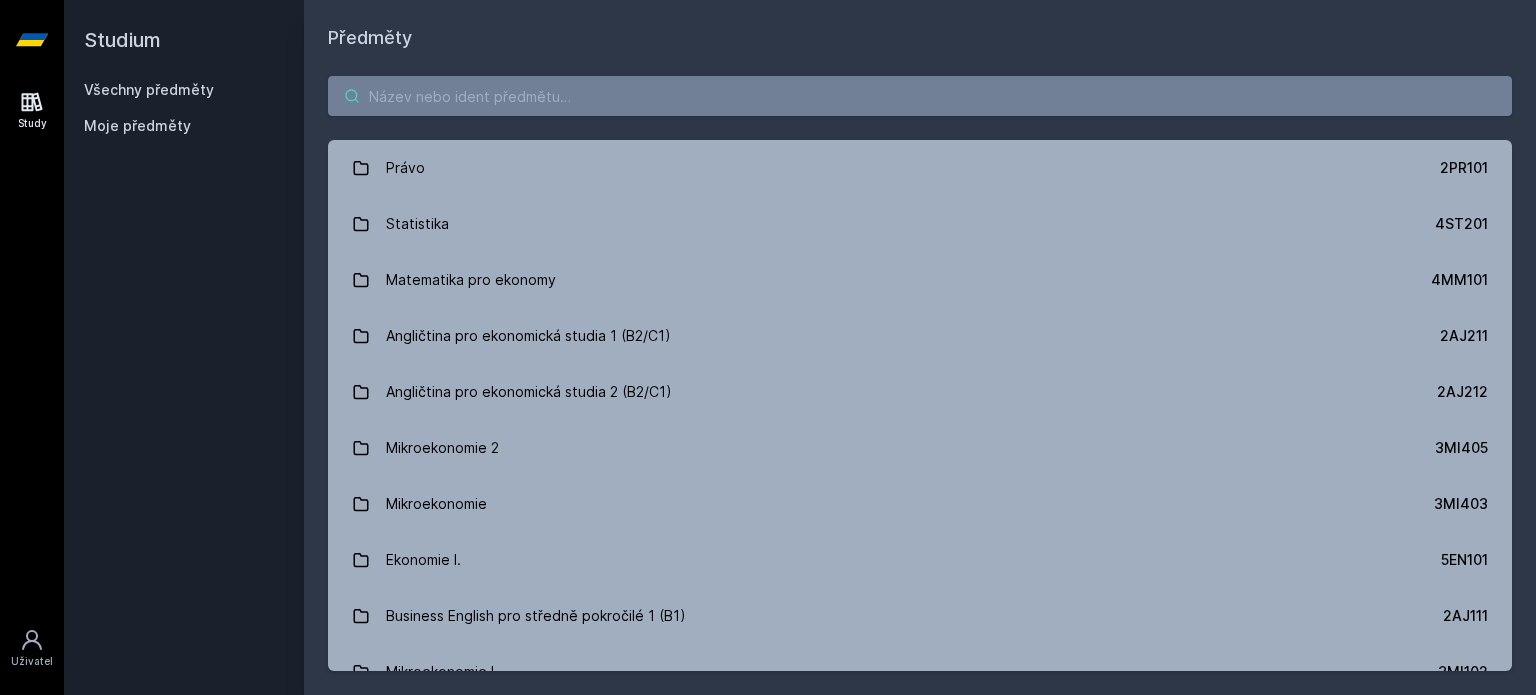 click at bounding box center (920, 96) 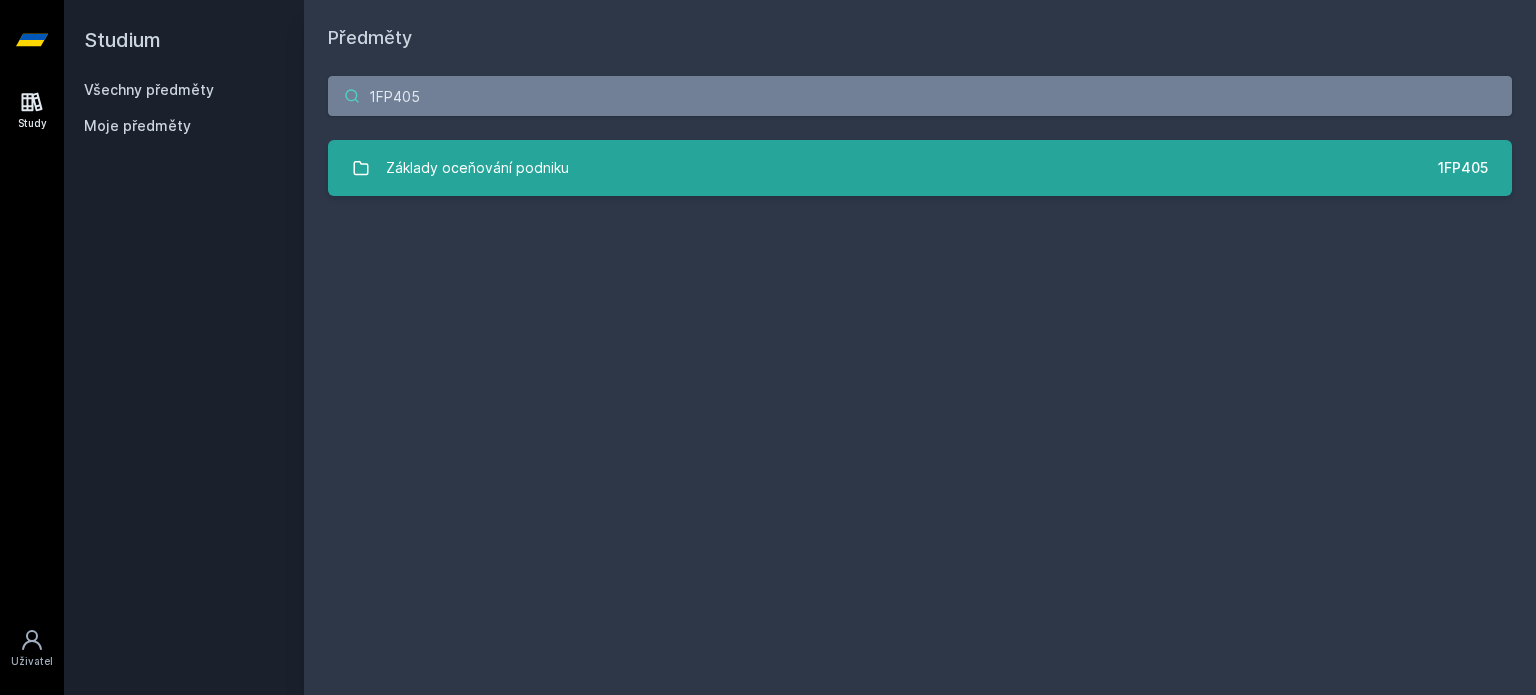 type on "1FP405" 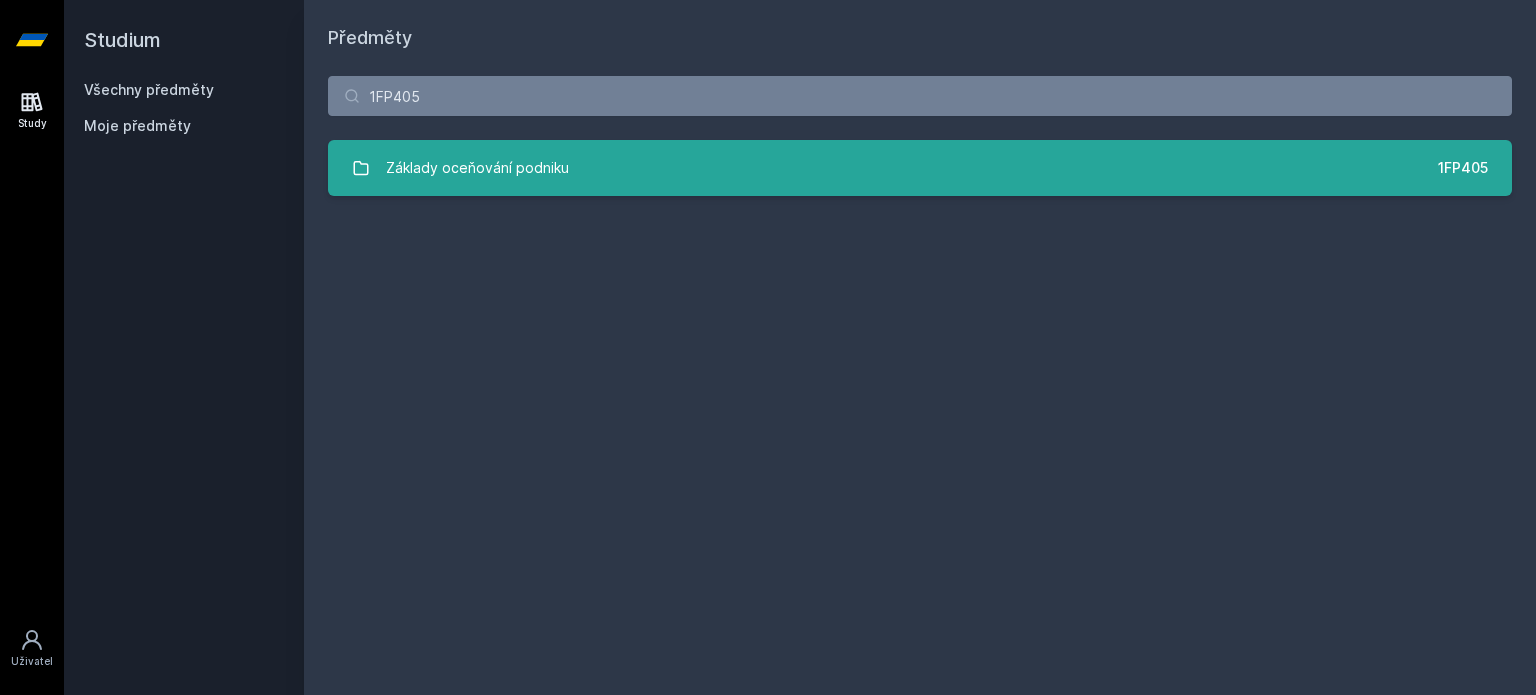 click on "Základy oceňování podniku" at bounding box center [477, 168] 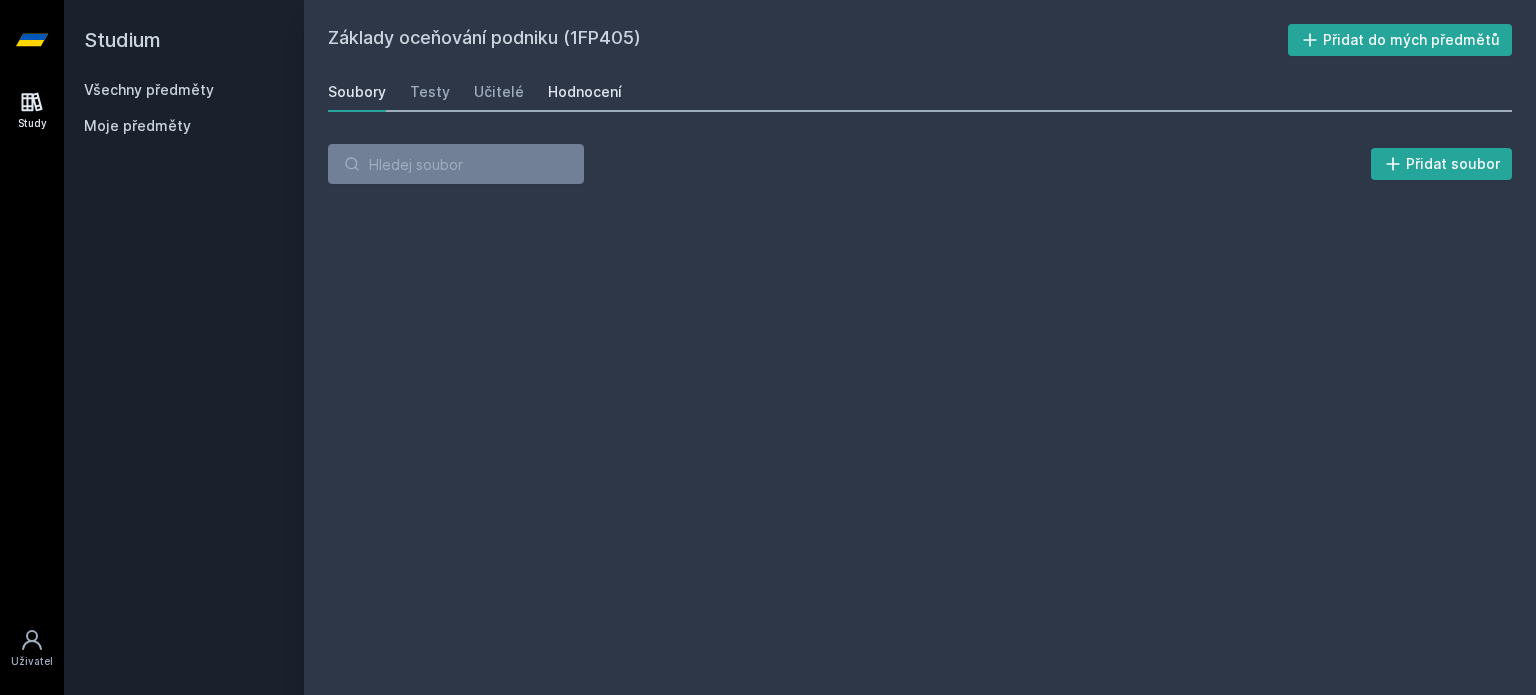 click on "Hodnocení" at bounding box center [585, 92] 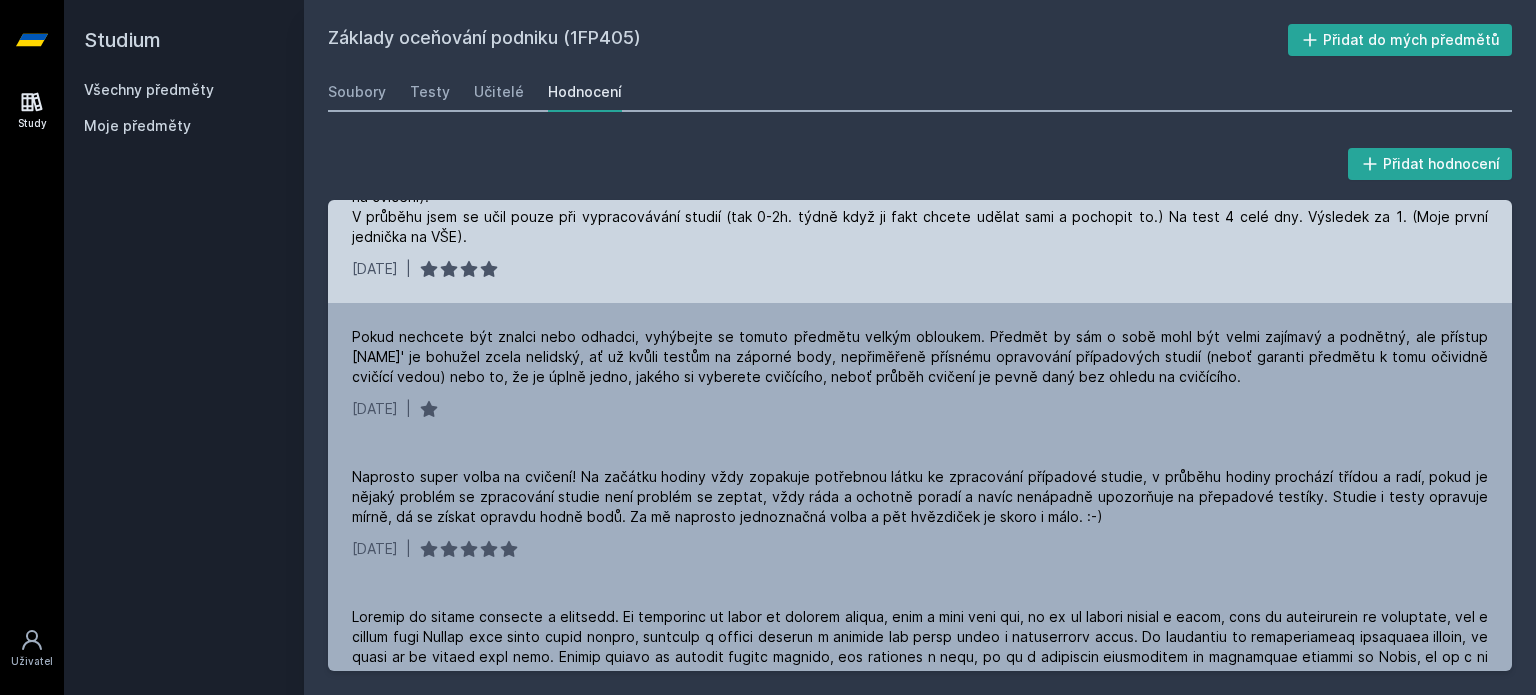 scroll, scrollTop: 900, scrollLeft: 0, axis: vertical 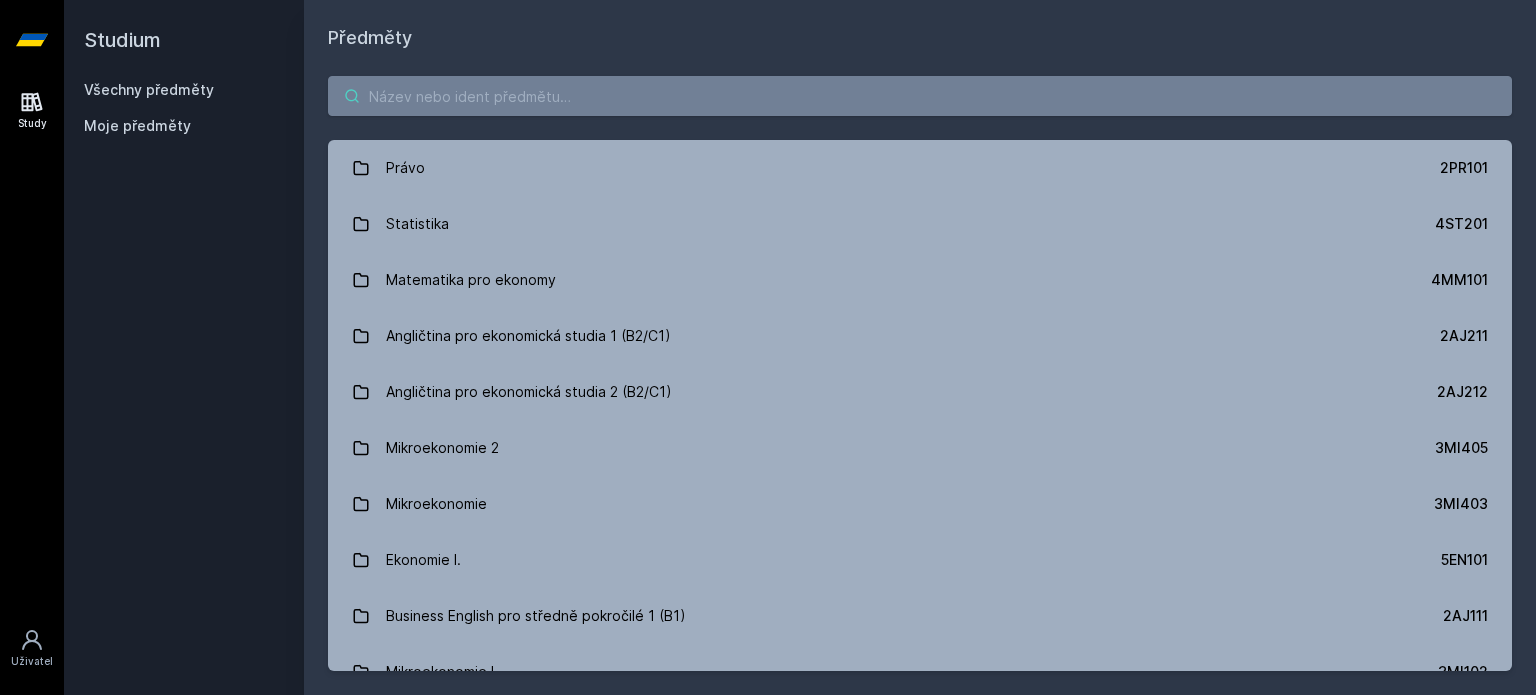 click at bounding box center [920, 96] 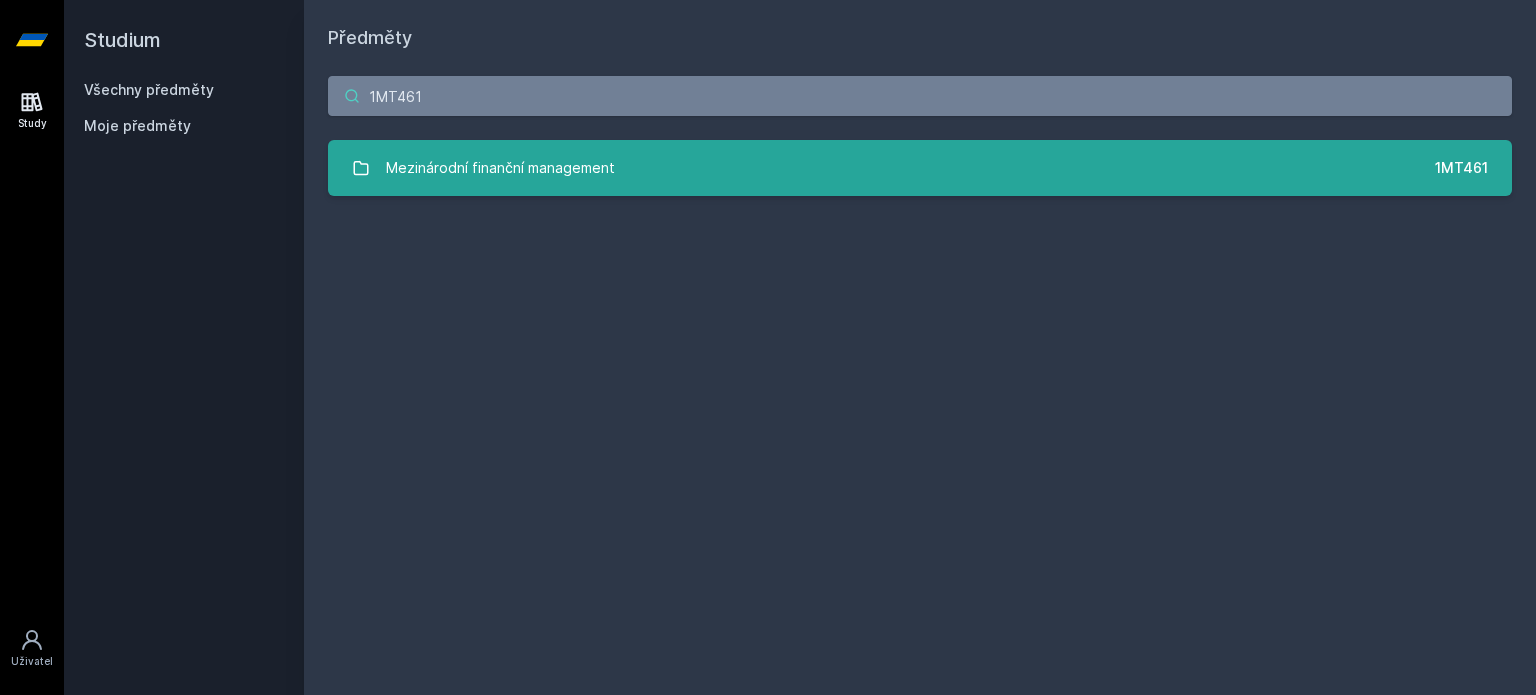 type on "1MT461" 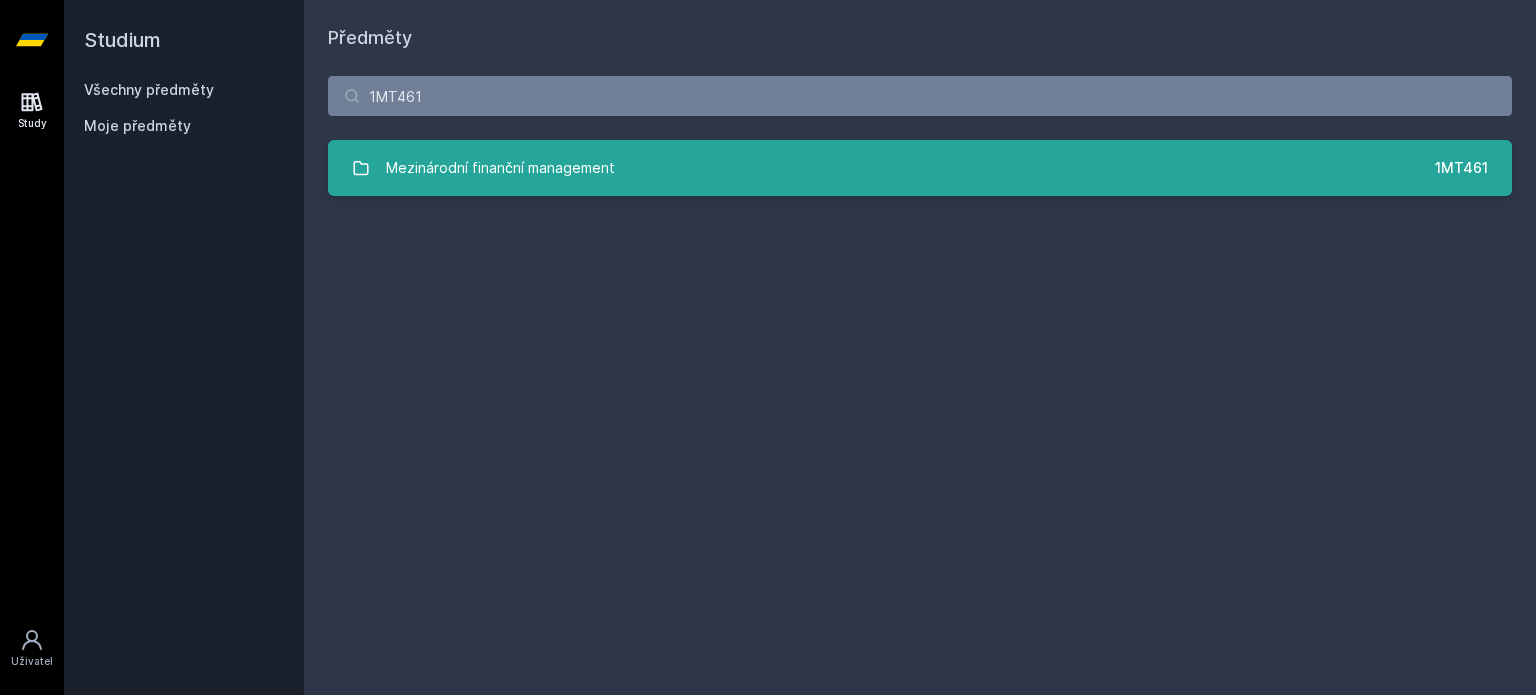 click on "Mezinárodní finanční management" at bounding box center [500, 168] 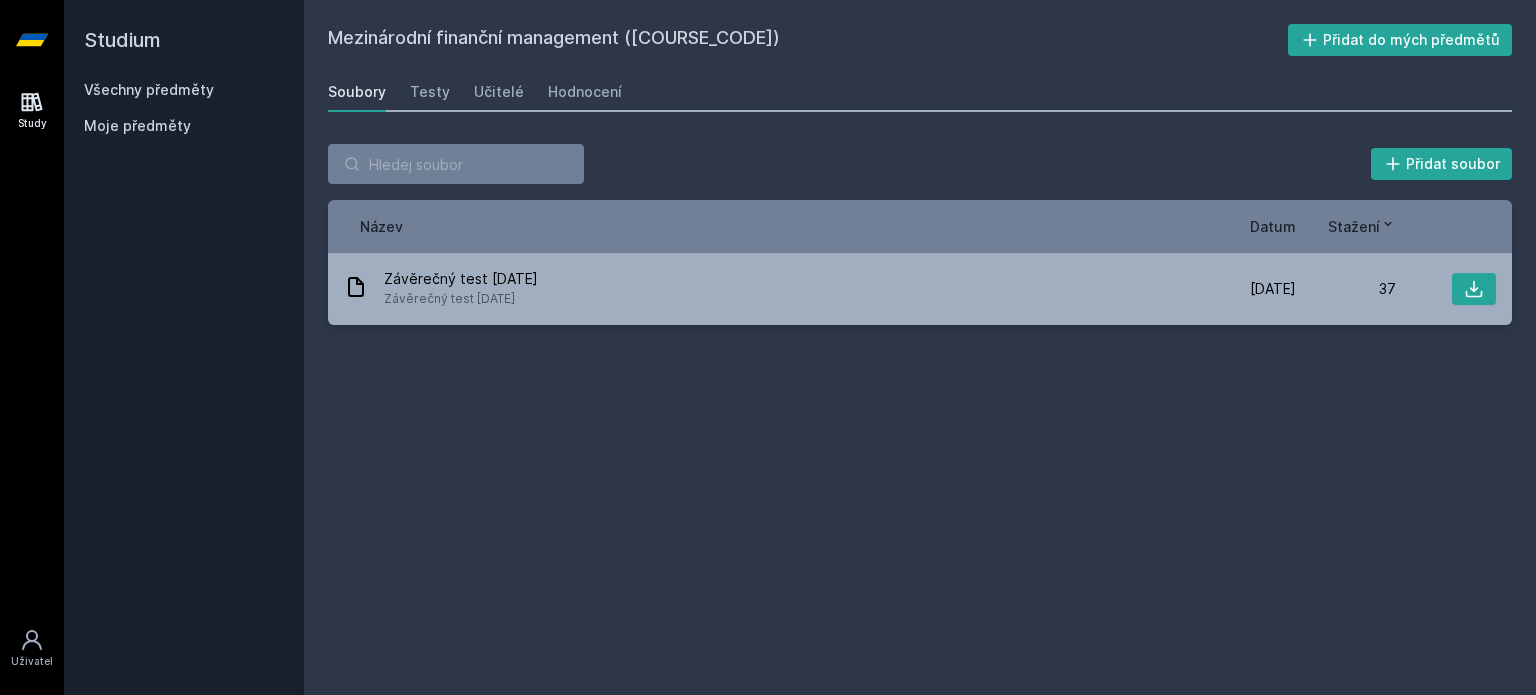 click on "Soubory
Testy
Učitelé
Hodnocení" at bounding box center [920, 92] 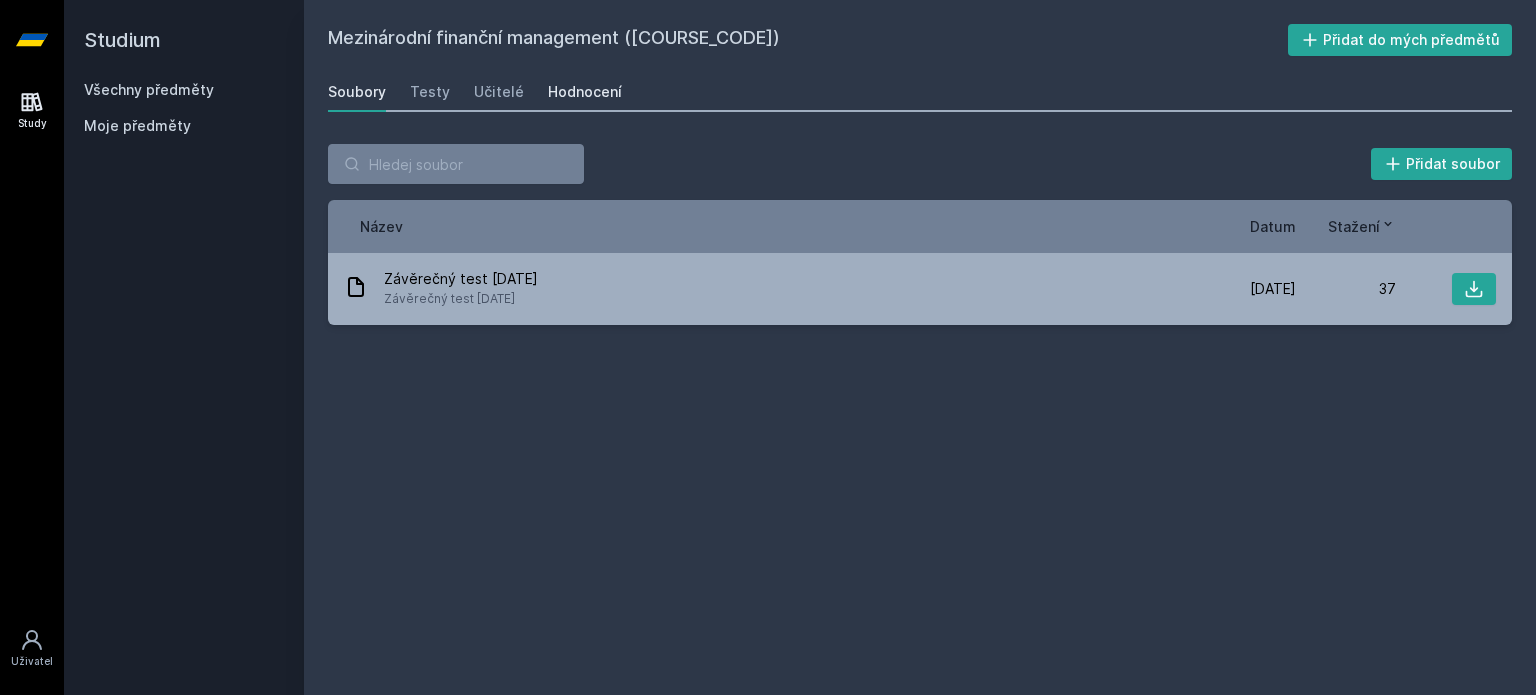 click on "Hodnocení" at bounding box center [585, 92] 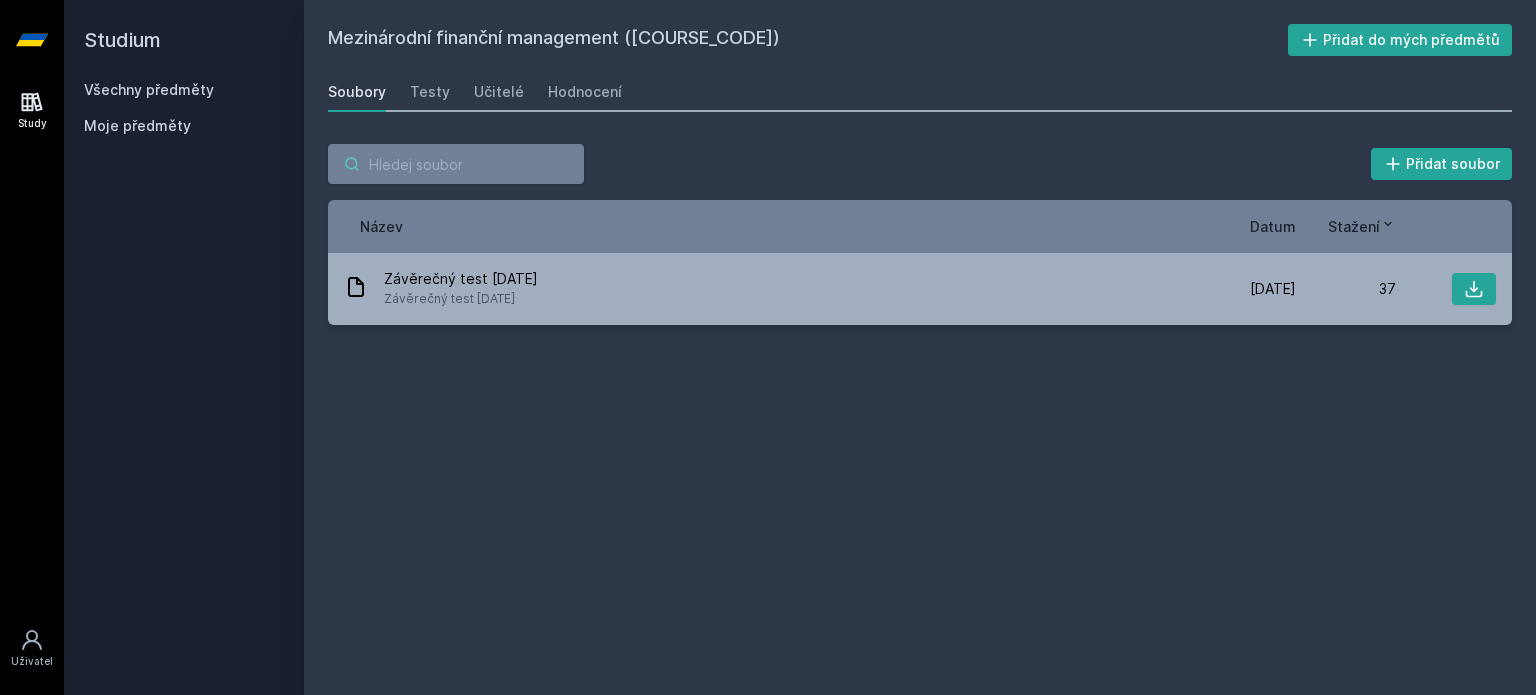 click at bounding box center [456, 164] 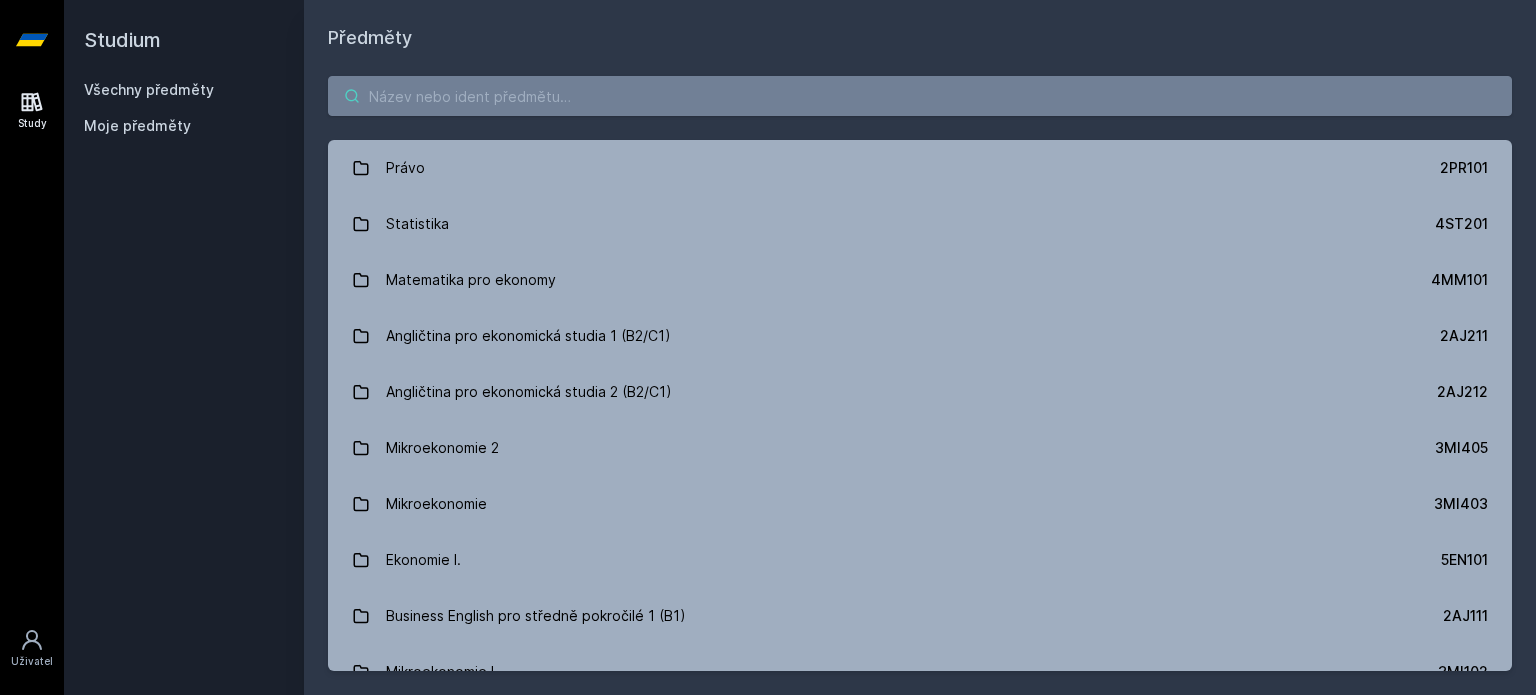 click at bounding box center (920, 96) 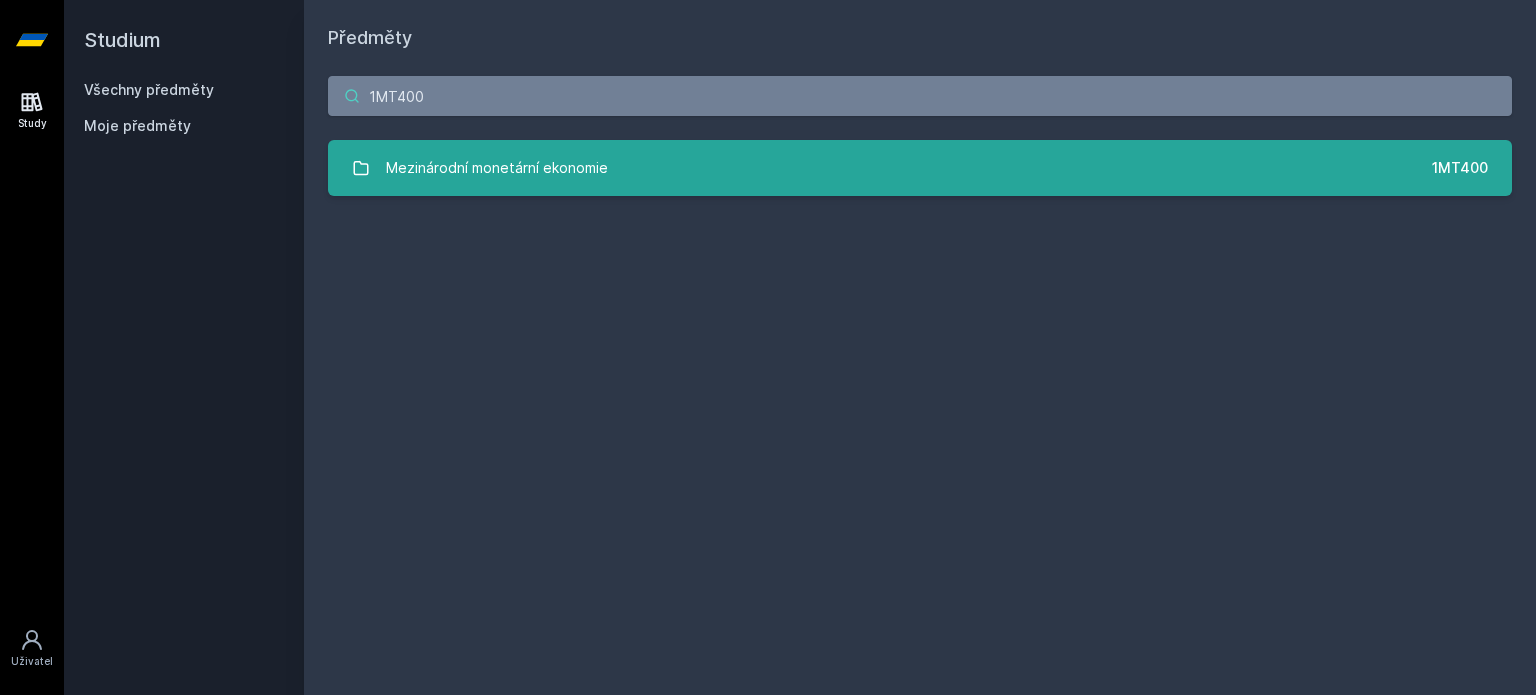 type on "1MT400" 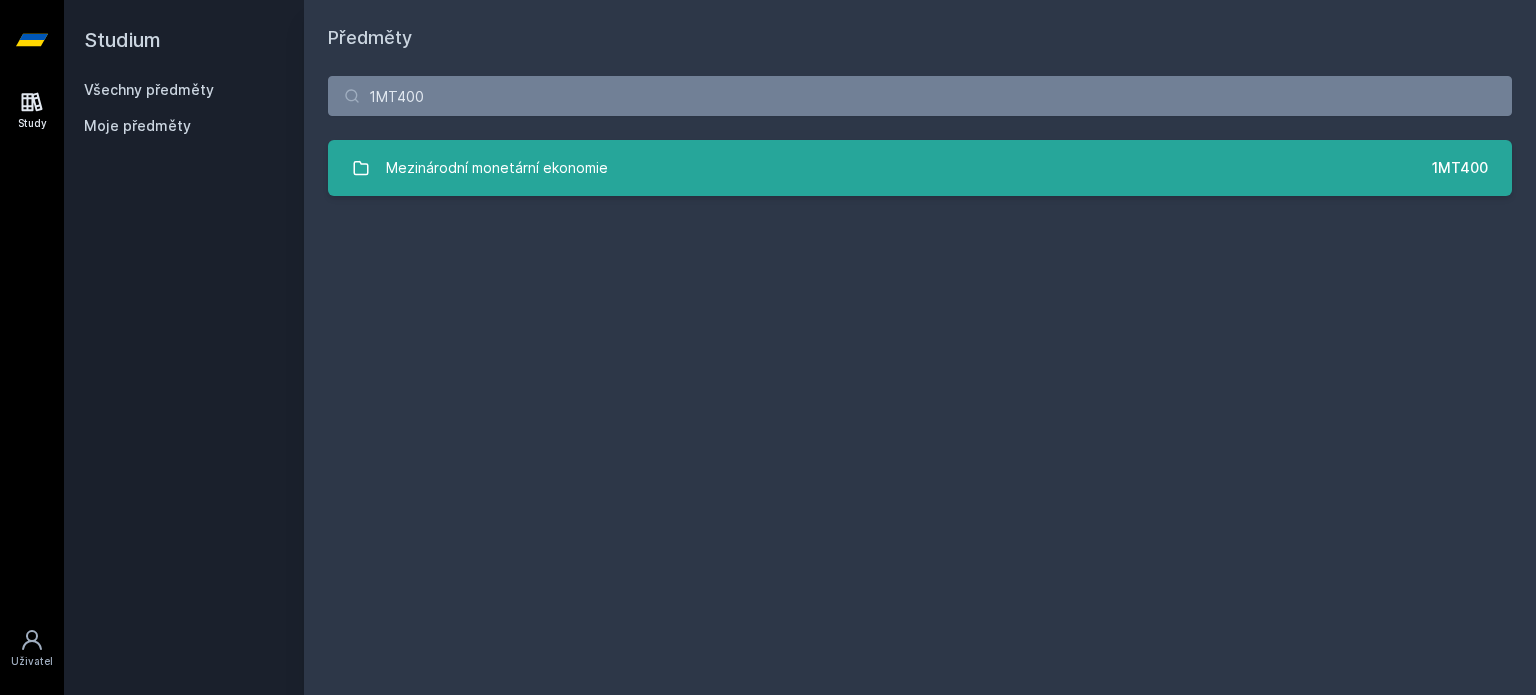 click on "Mezinárodní monetární ekonomie" at bounding box center (497, 168) 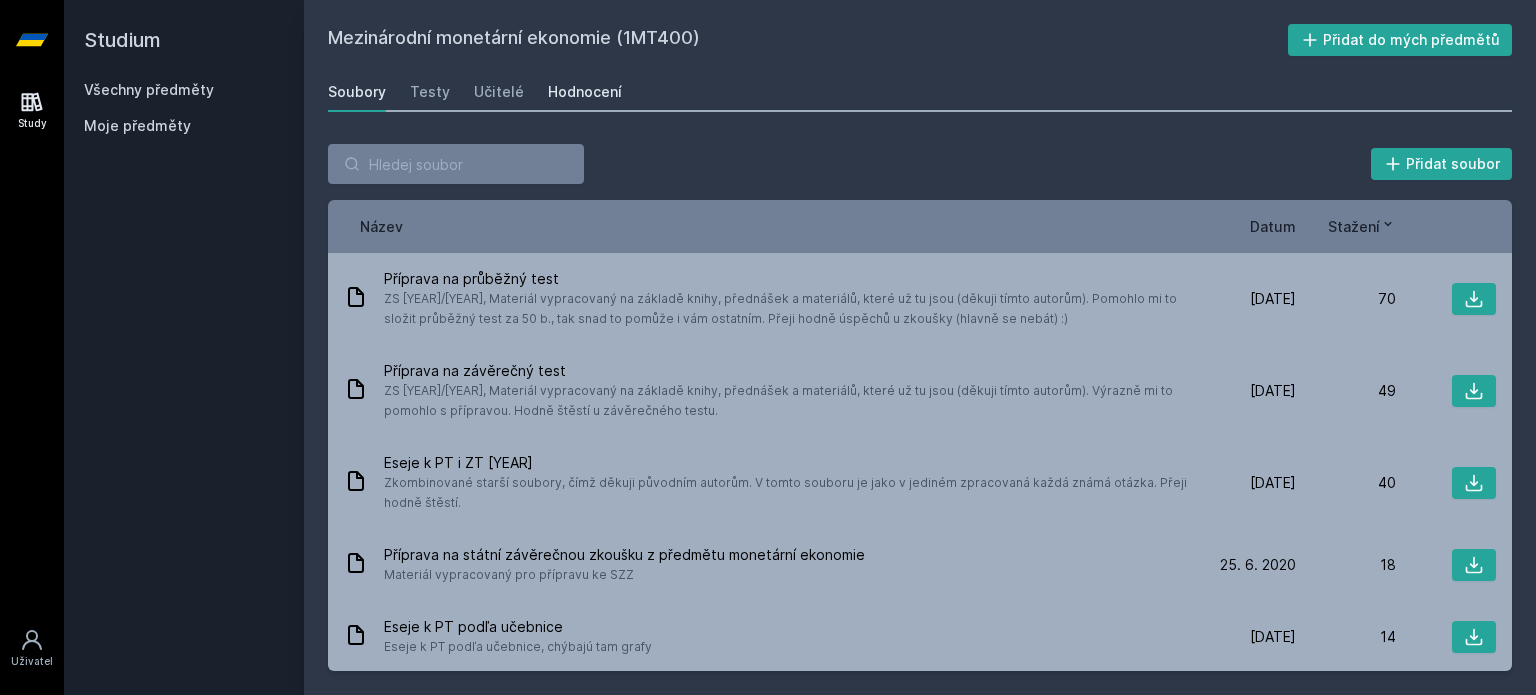 click on "Hodnocení" at bounding box center [585, 92] 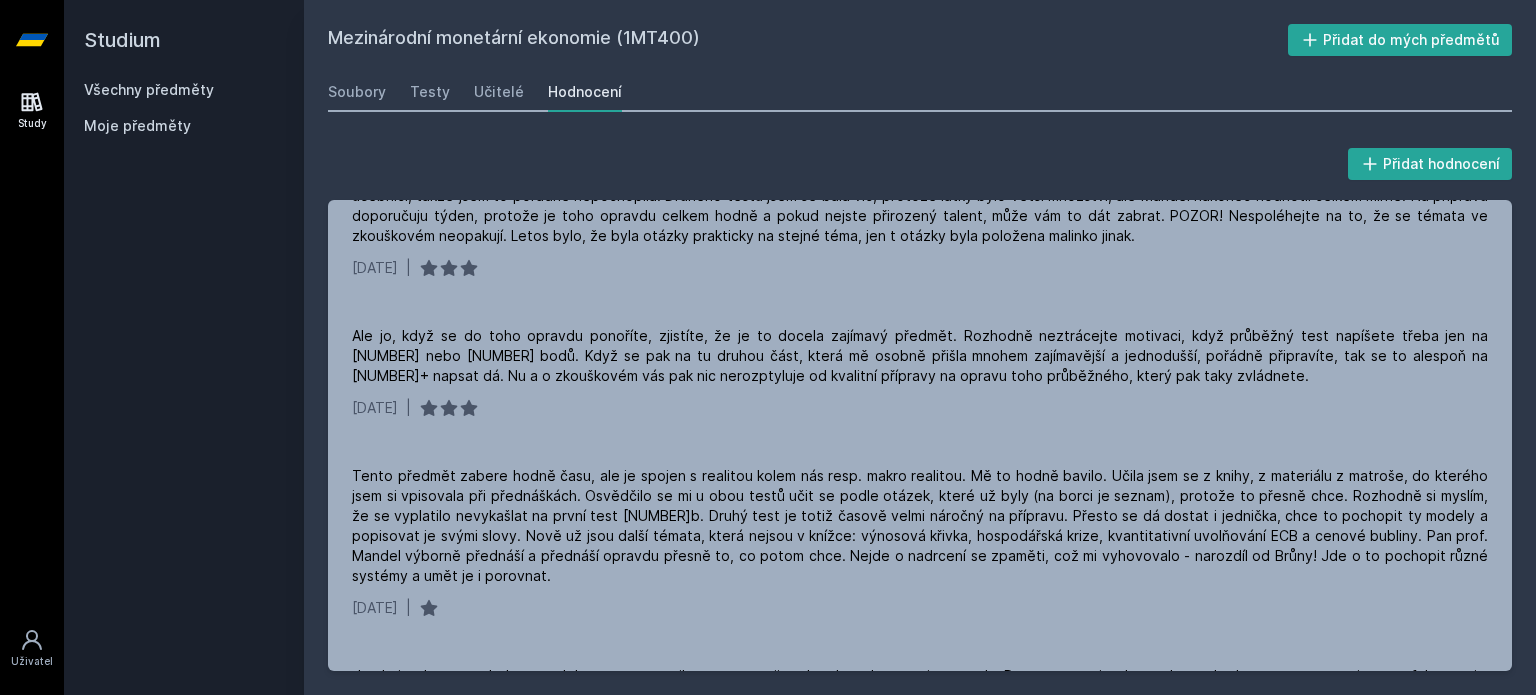 scroll, scrollTop: 1700, scrollLeft: 0, axis: vertical 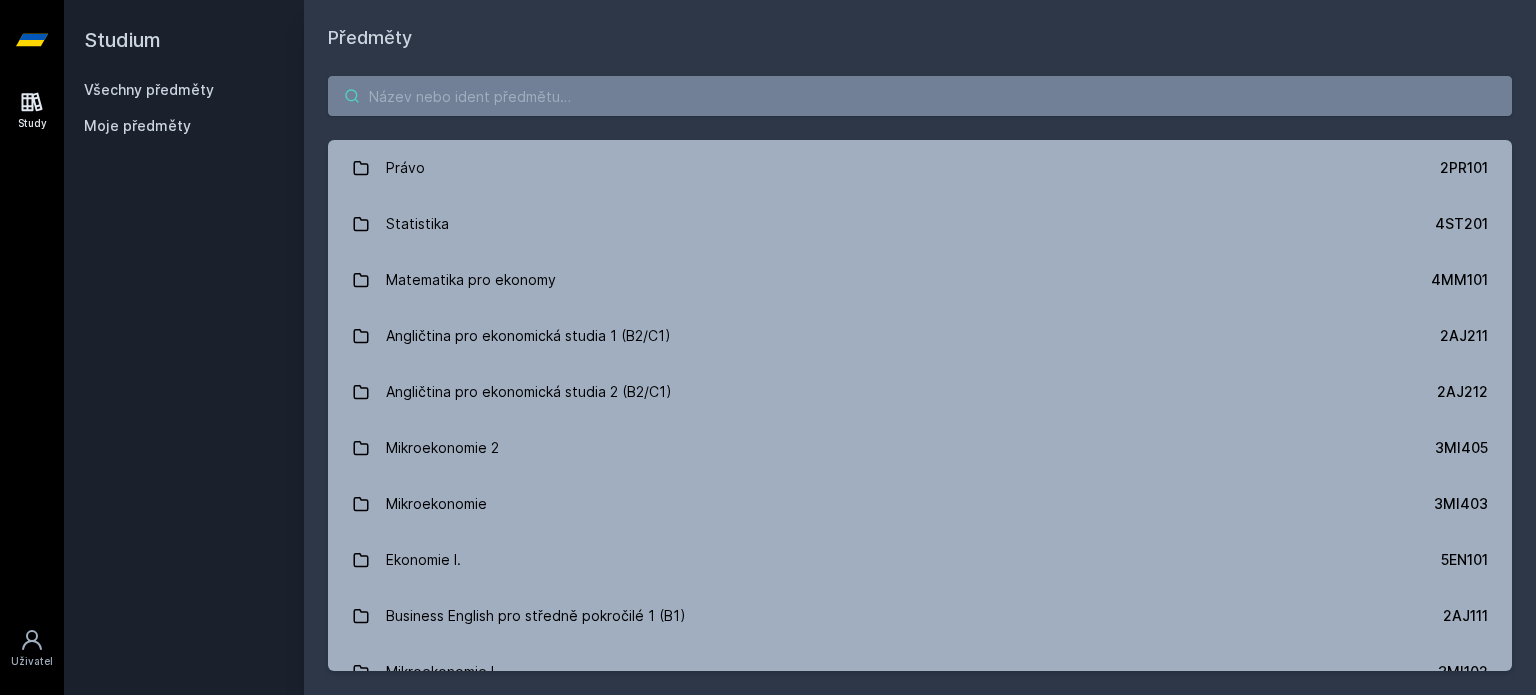 click at bounding box center [920, 96] 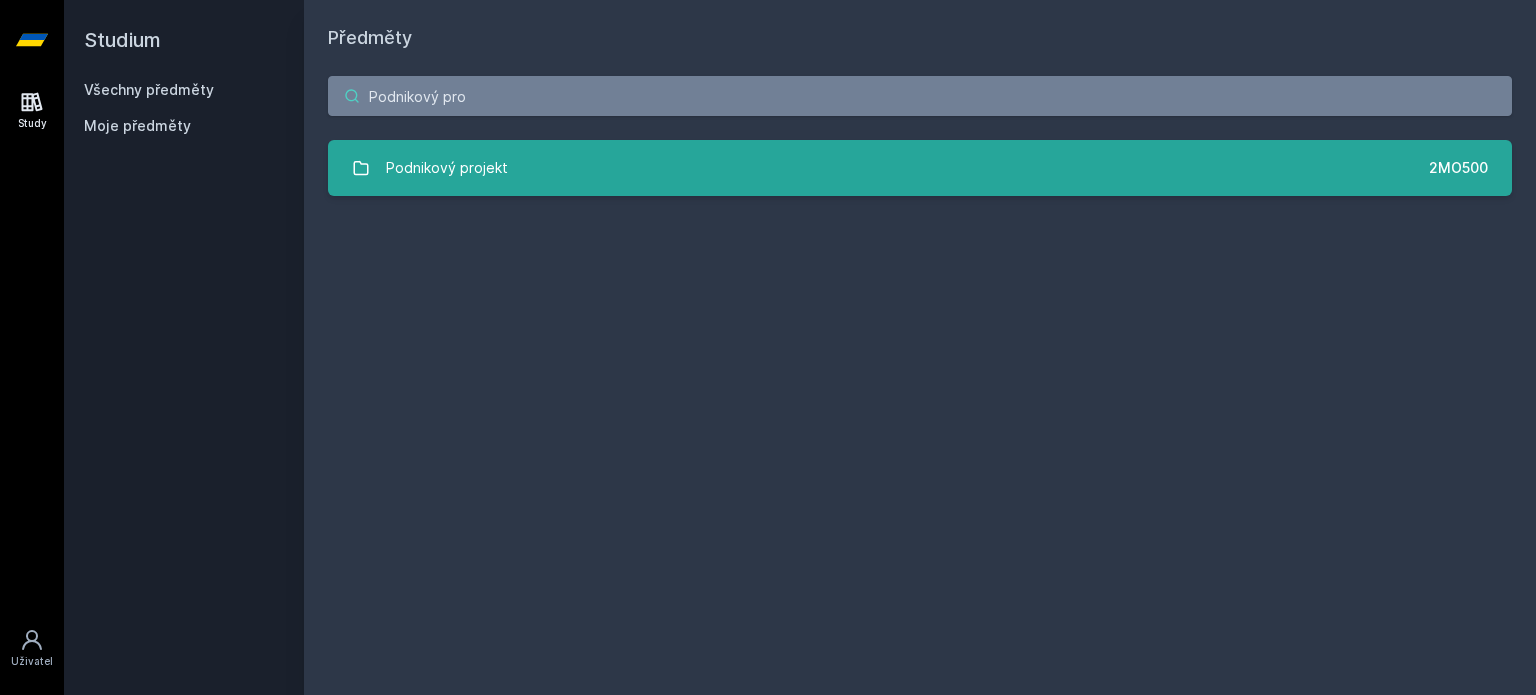 type on "Podnikový pro" 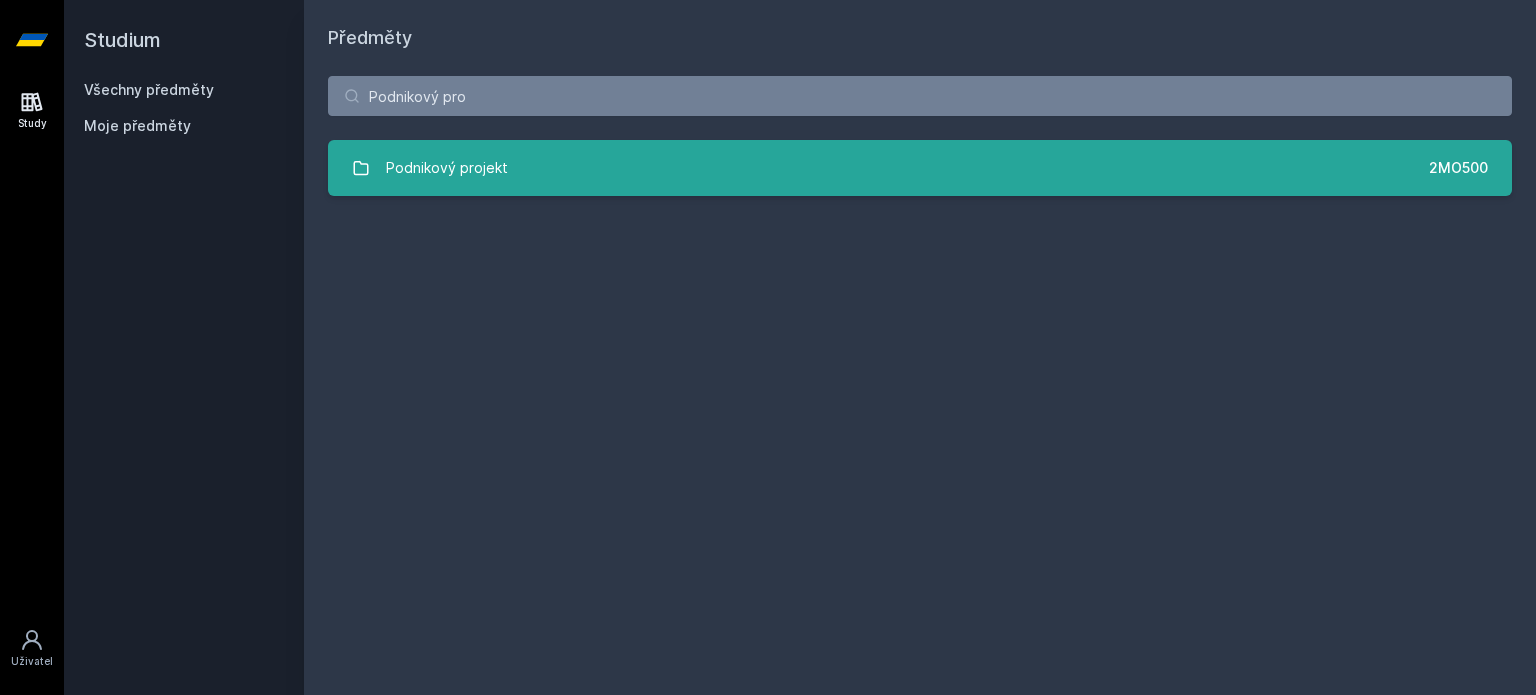 click on "Podnikový projekt   2MO500" at bounding box center (920, 168) 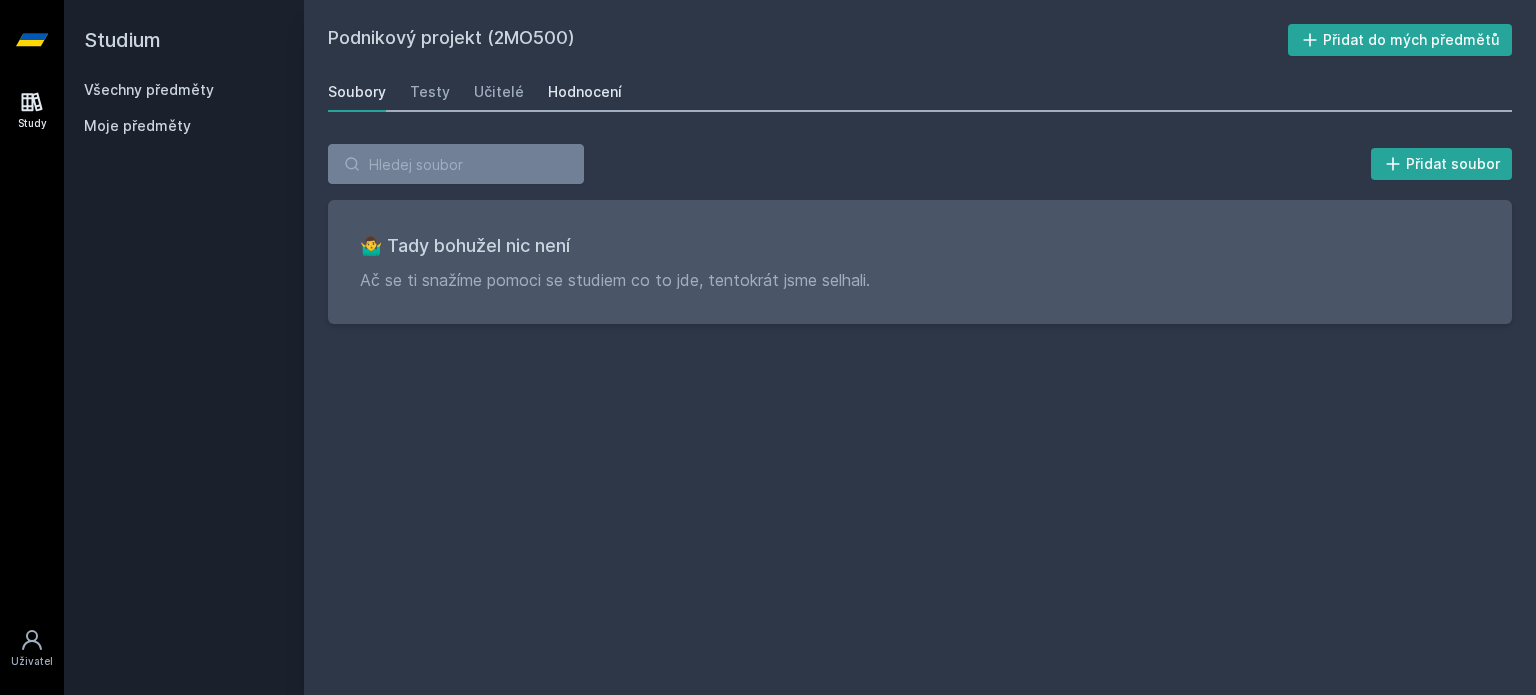 click on "Hodnocení" at bounding box center [585, 92] 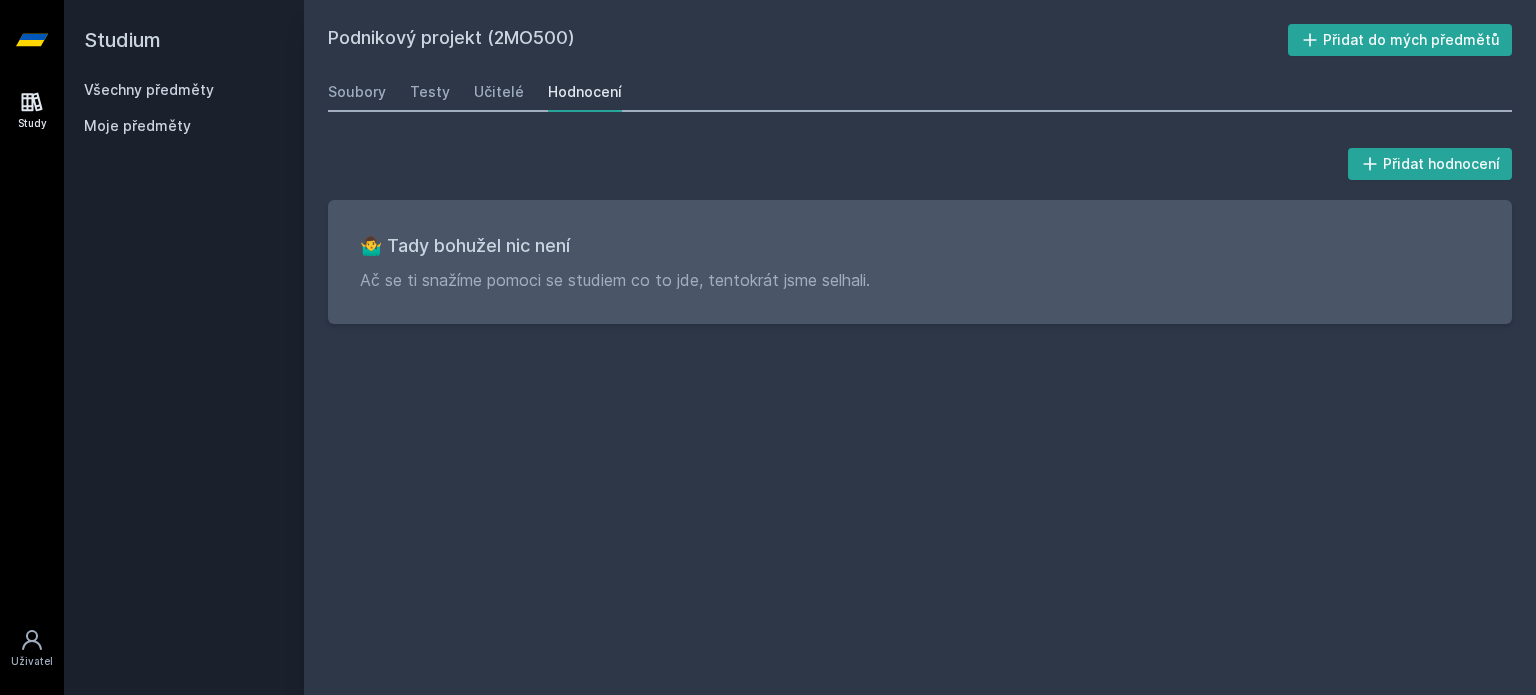 click on "Soubory
Testy
Učitelé
Hodnocení" at bounding box center [920, 92] 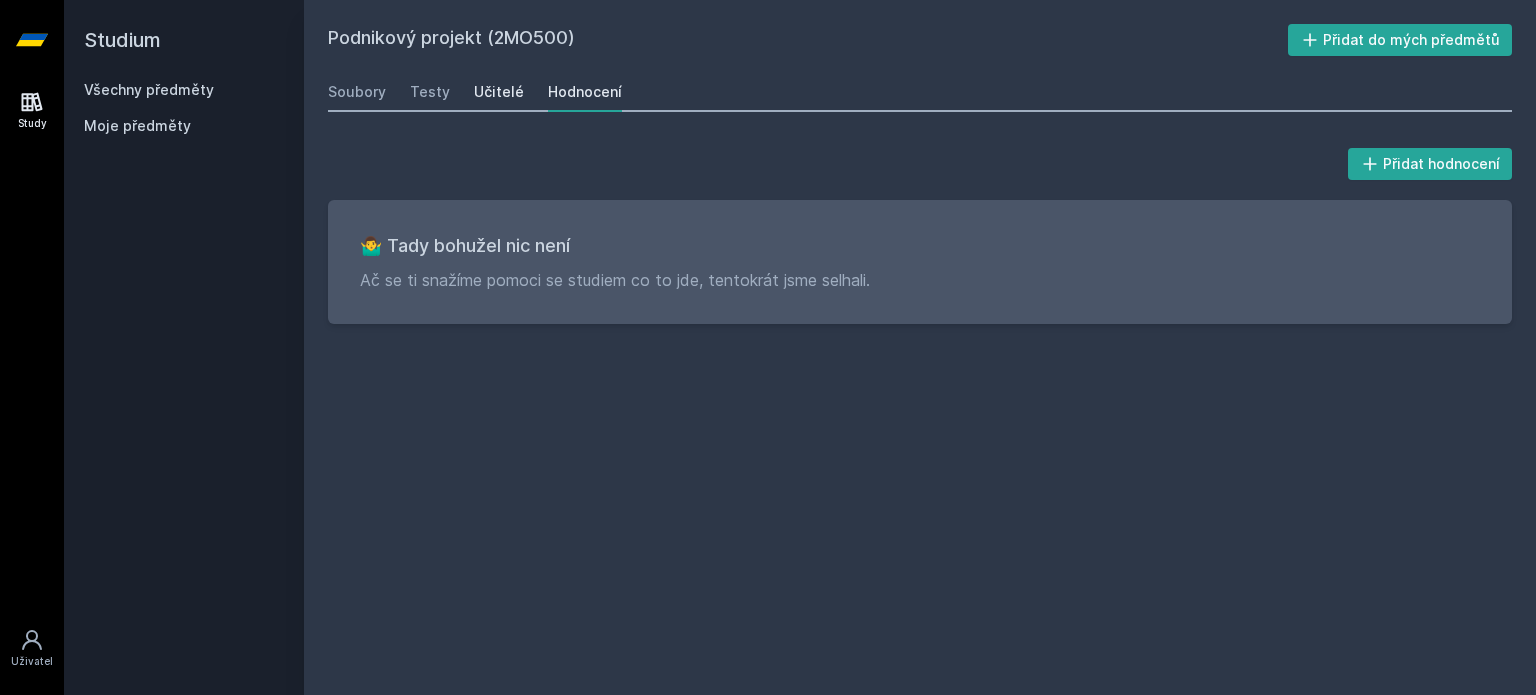 click on "Učitelé" at bounding box center (499, 92) 